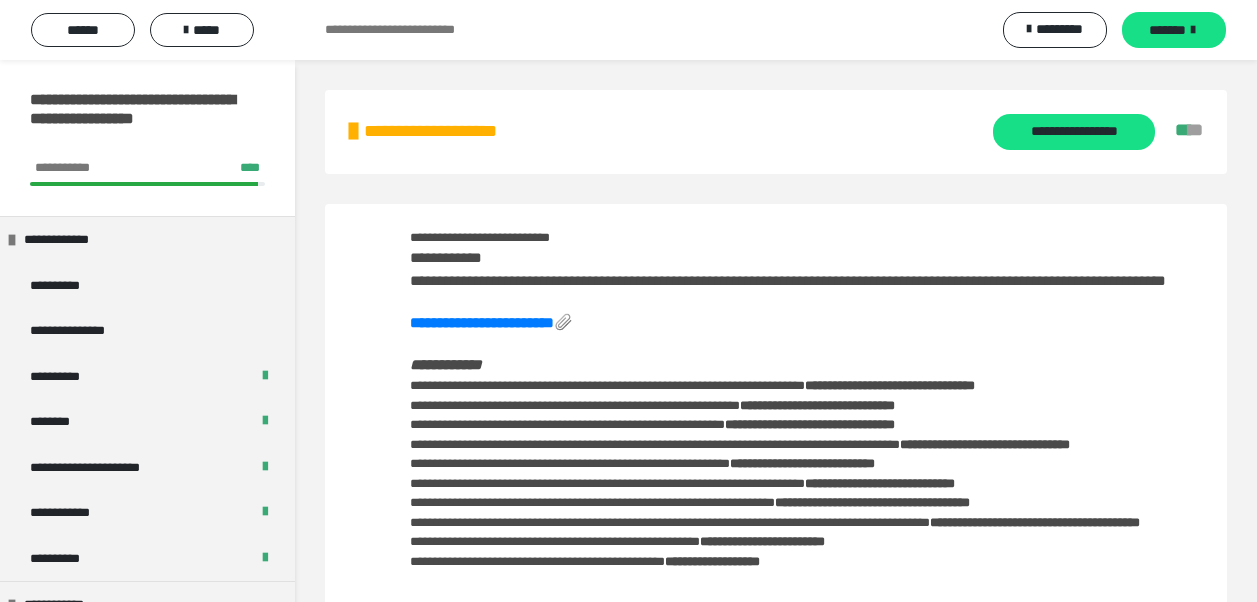 scroll, scrollTop: 0, scrollLeft: 0, axis: both 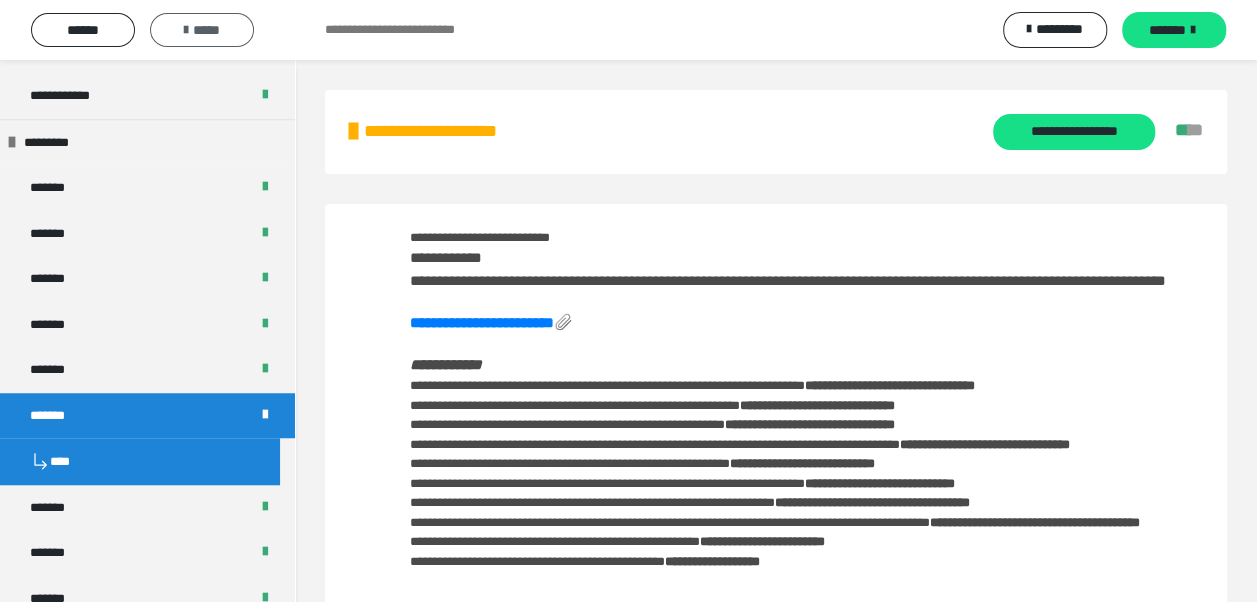 click on "*****" at bounding box center (202, 30) 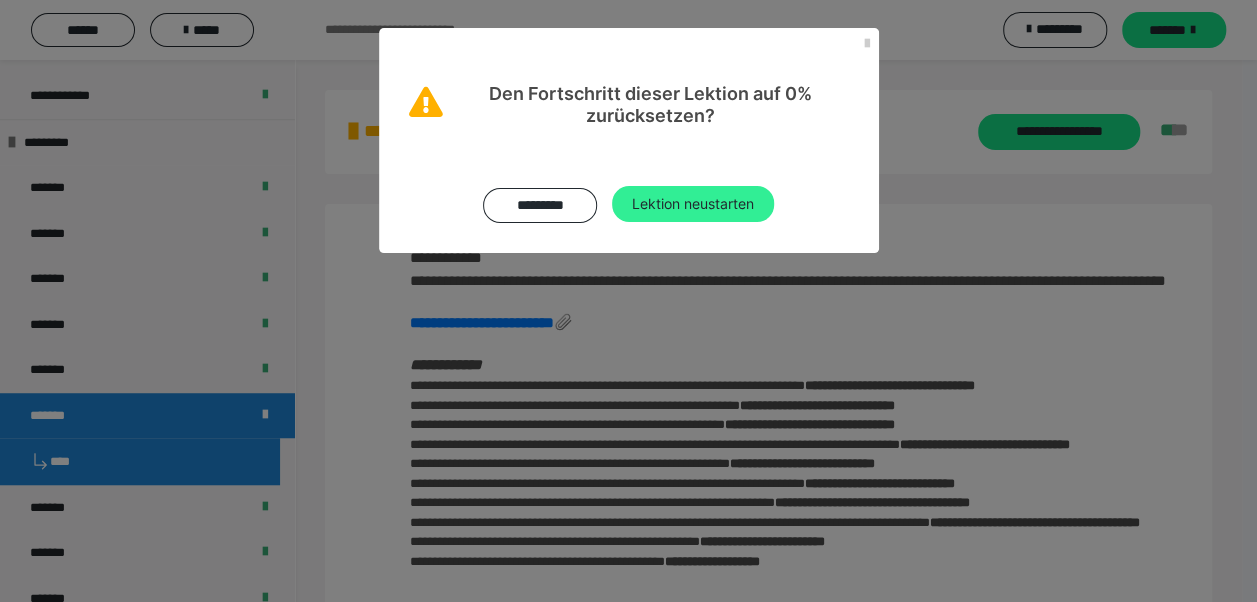 click on "Lektion neustarten" at bounding box center (693, 204) 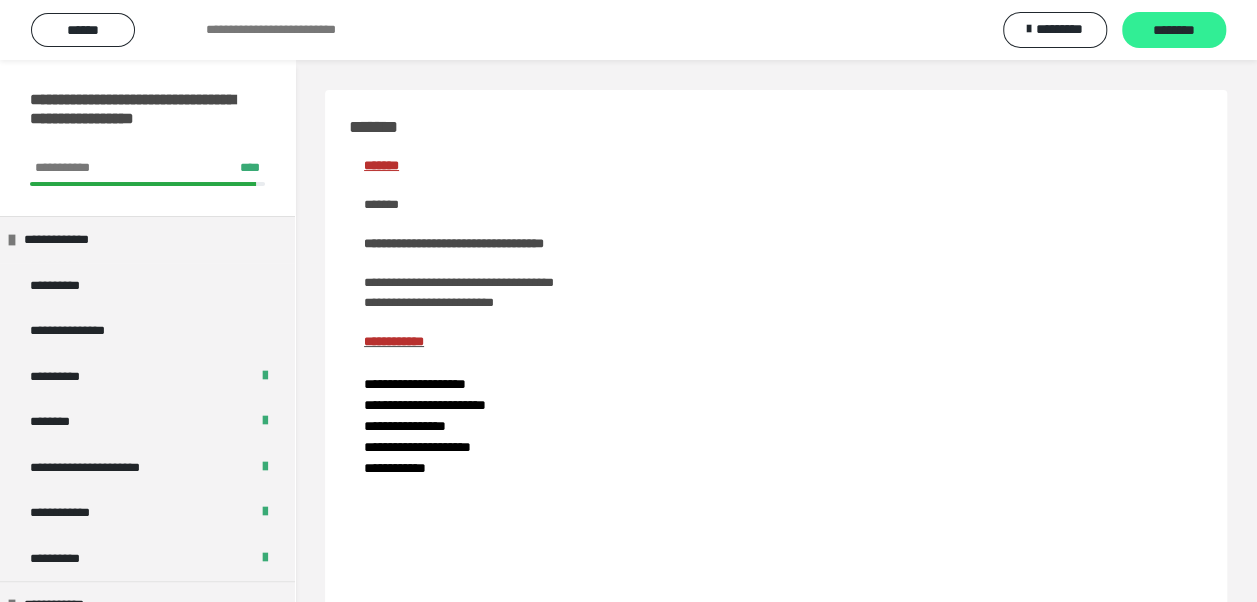 click on "********" at bounding box center (1174, 31) 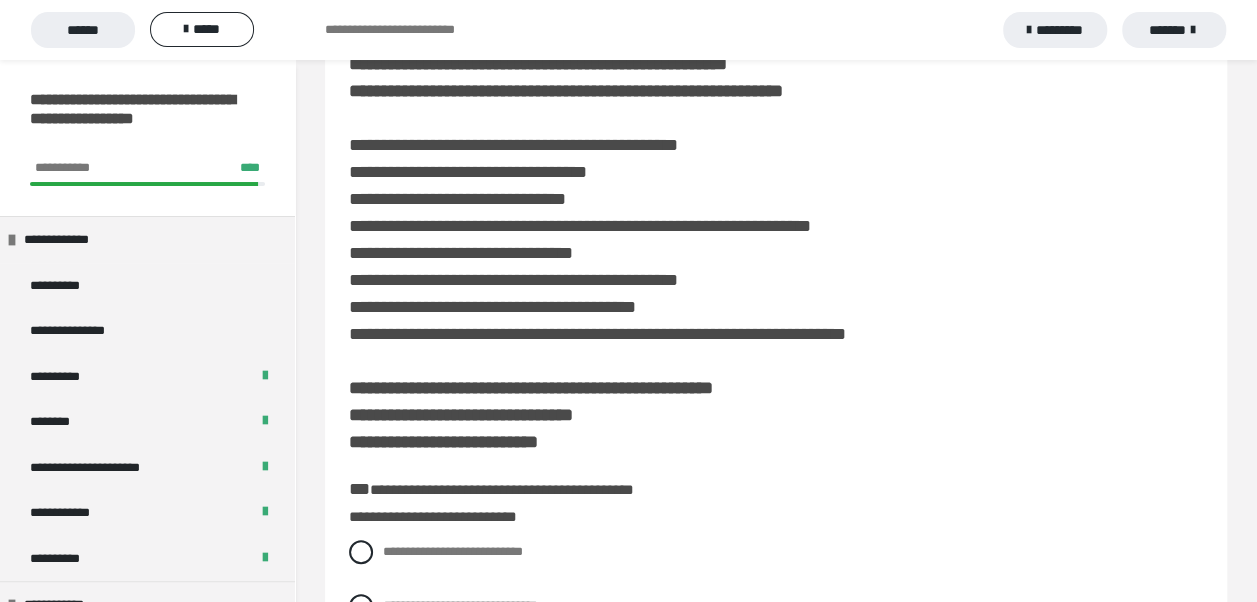 scroll, scrollTop: 900, scrollLeft: 0, axis: vertical 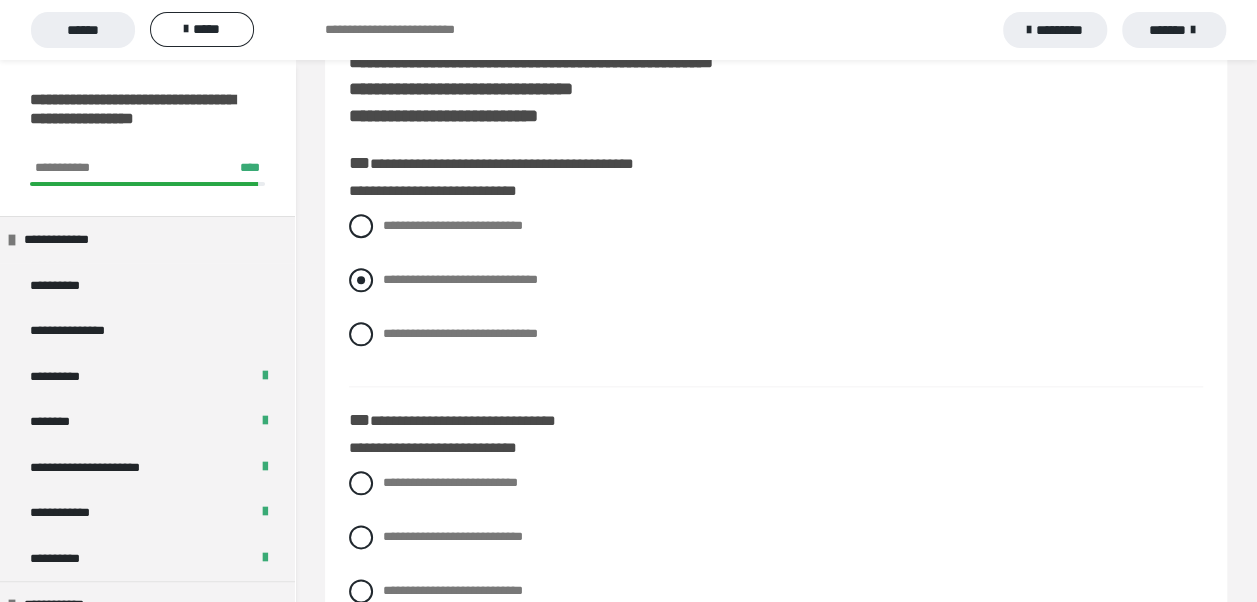 click at bounding box center [361, 280] 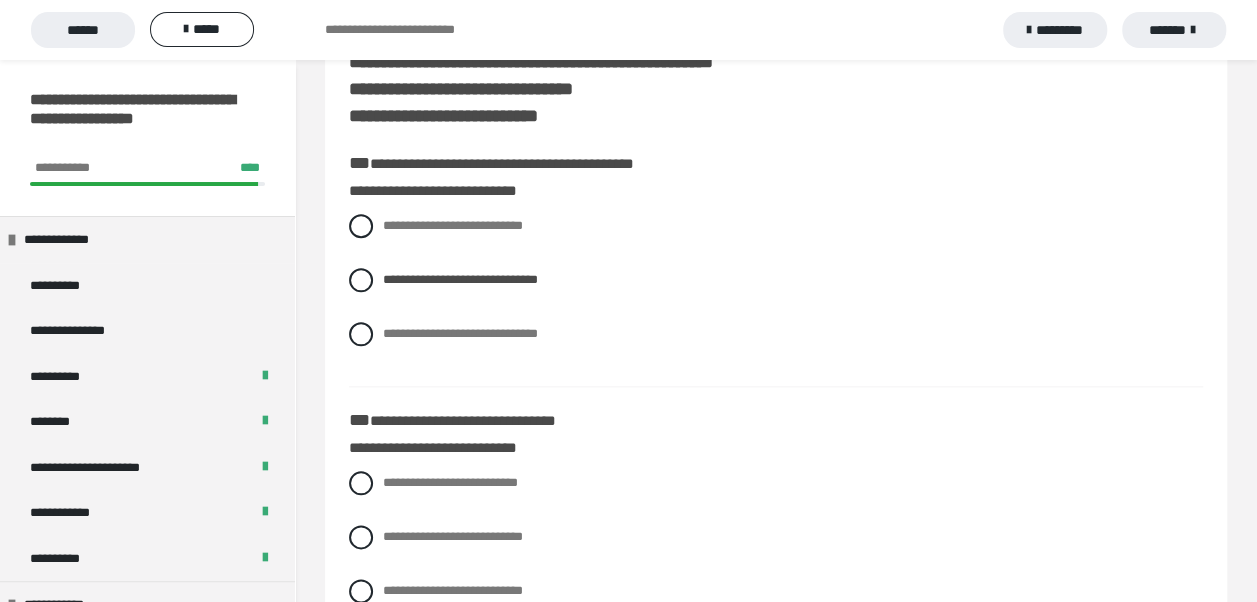 scroll, scrollTop: 1000, scrollLeft: 0, axis: vertical 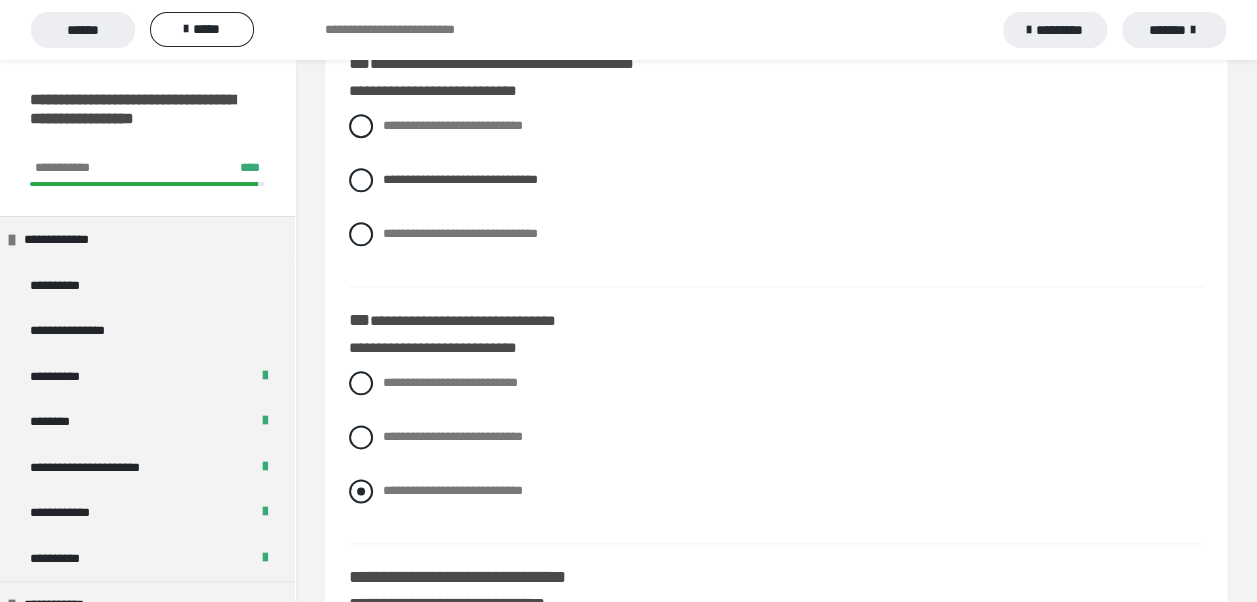 click at bounding box center [361, 491] 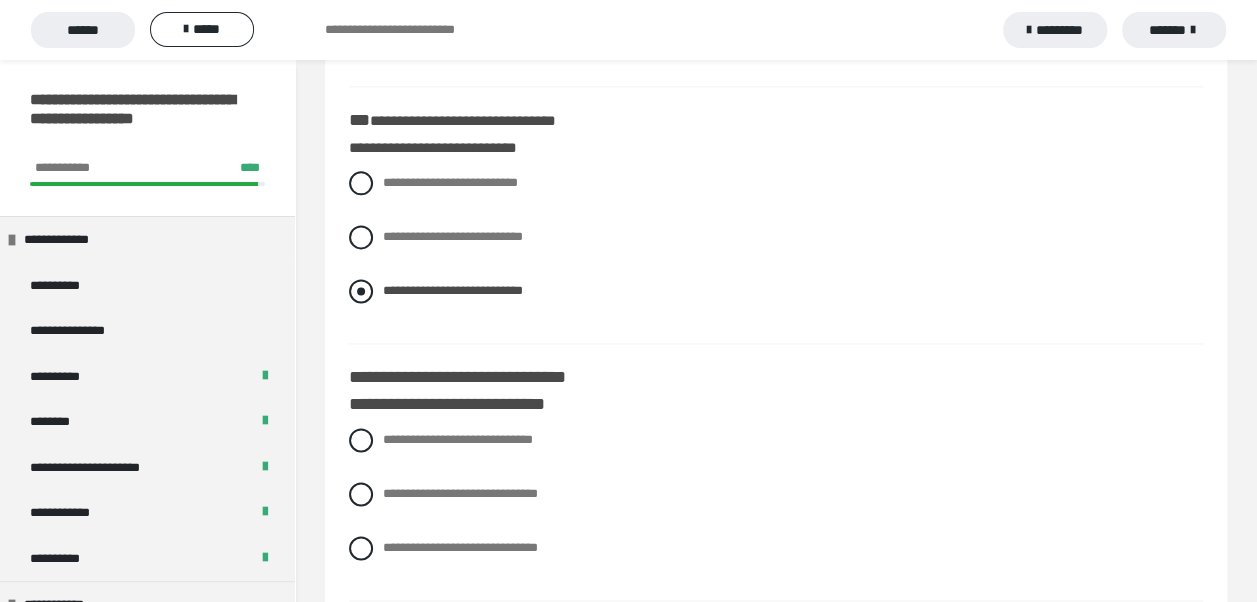 scroll, scrollTop: 1300, scrollLeft: 0, axis: vertical 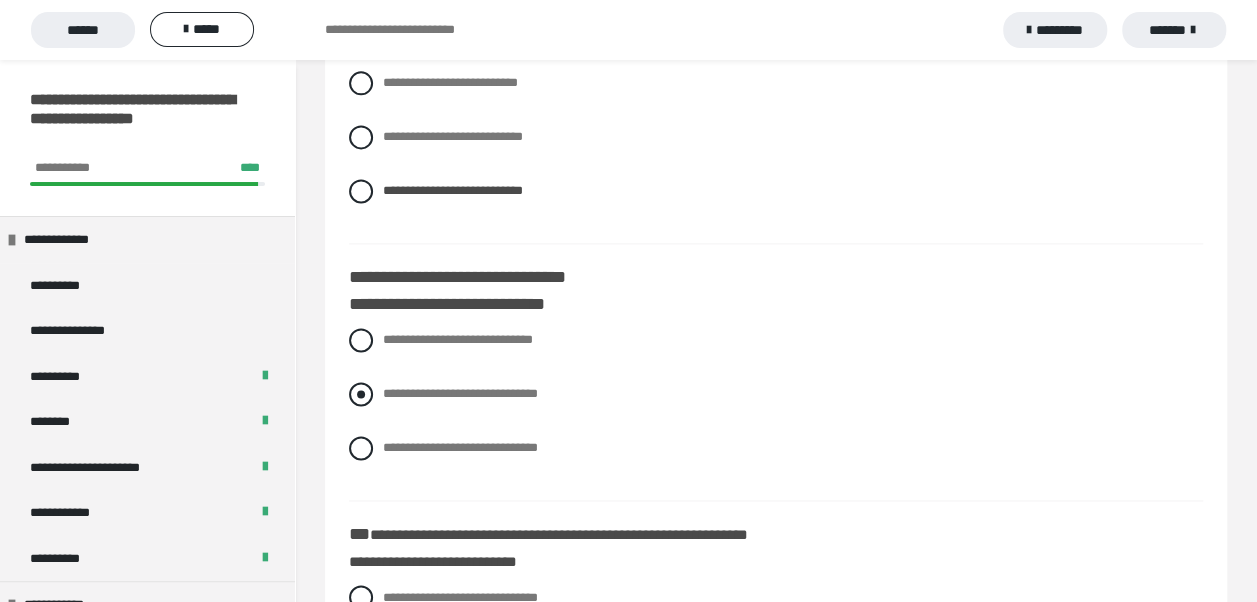 click at bounding box center [361, 394] 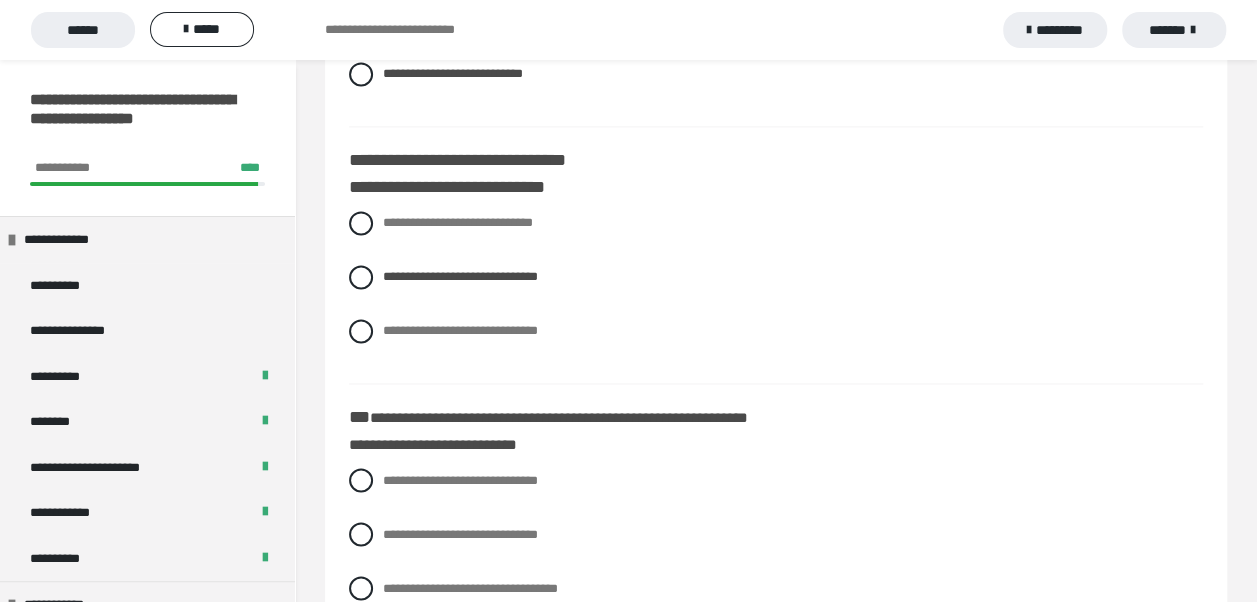scroll, scrollTop: 1600, scrollLeft: 0, axis: vertical 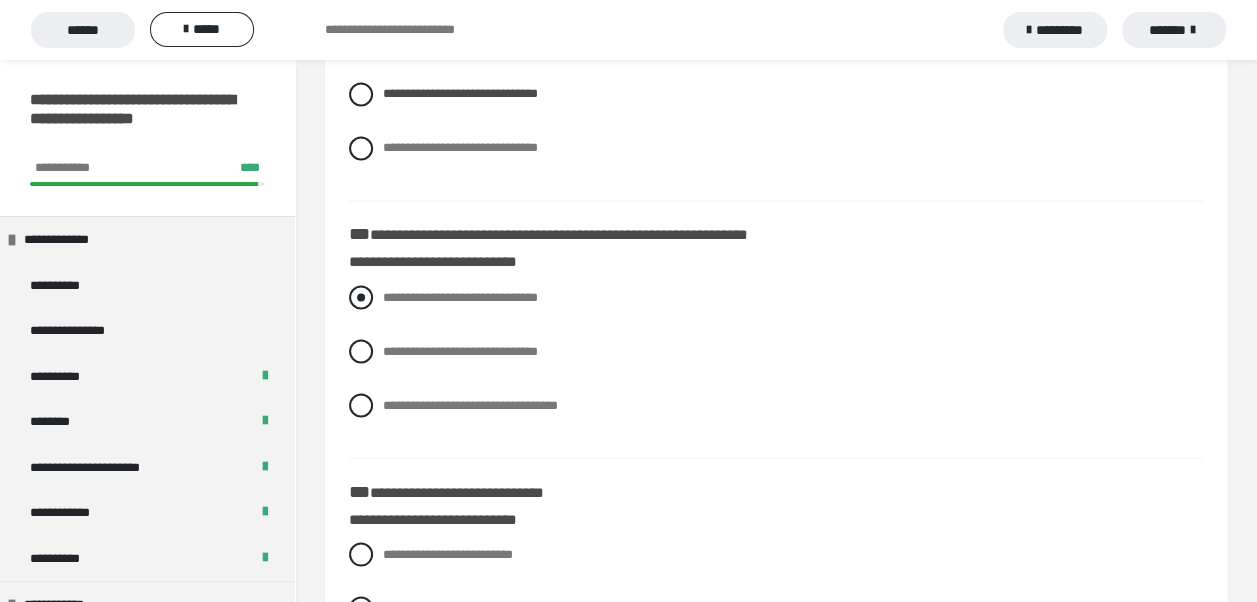 click at bounding box center (361, 297) 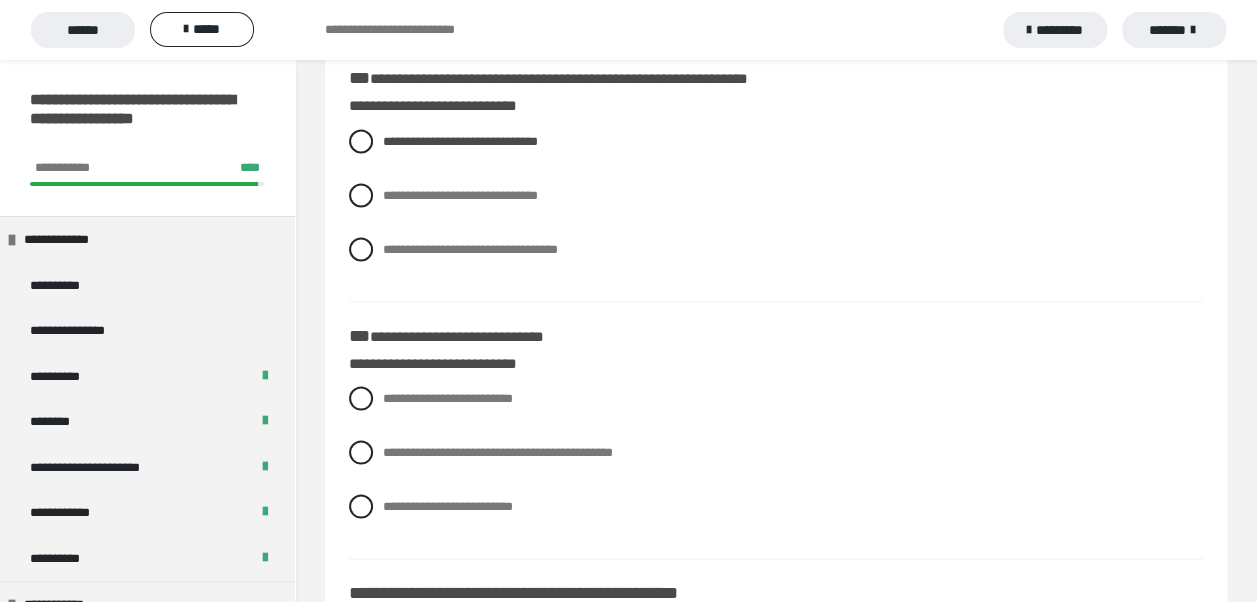 scroll, scrollTop: 1800, scrollLeft: 0, axis: vertical 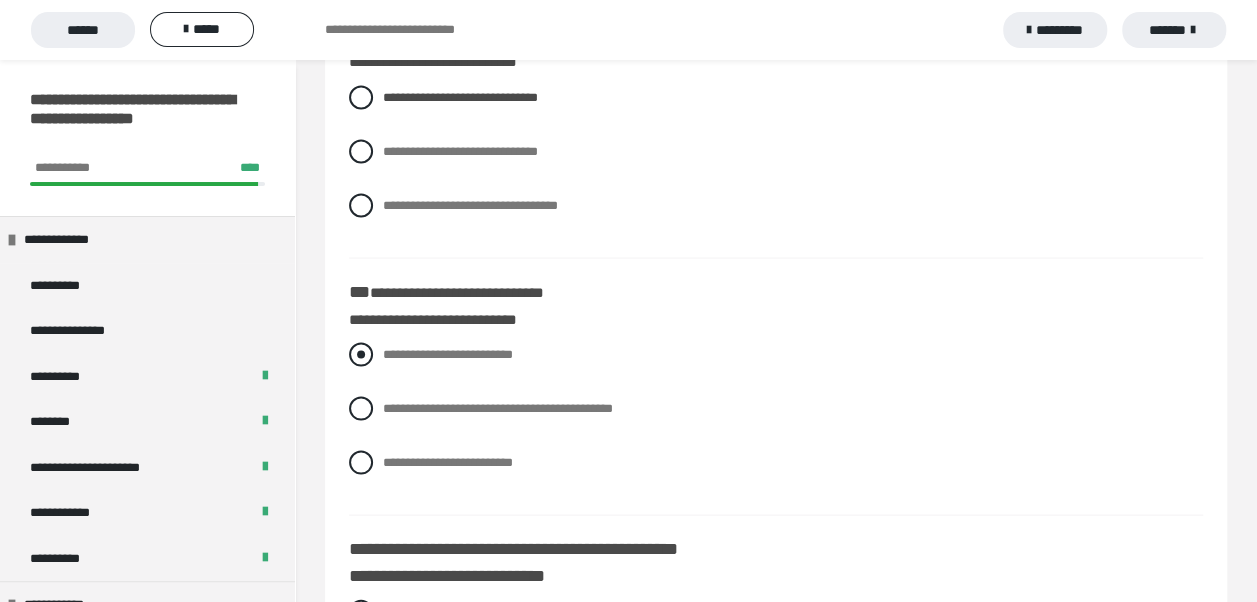 click at bounding box center [361, 354] 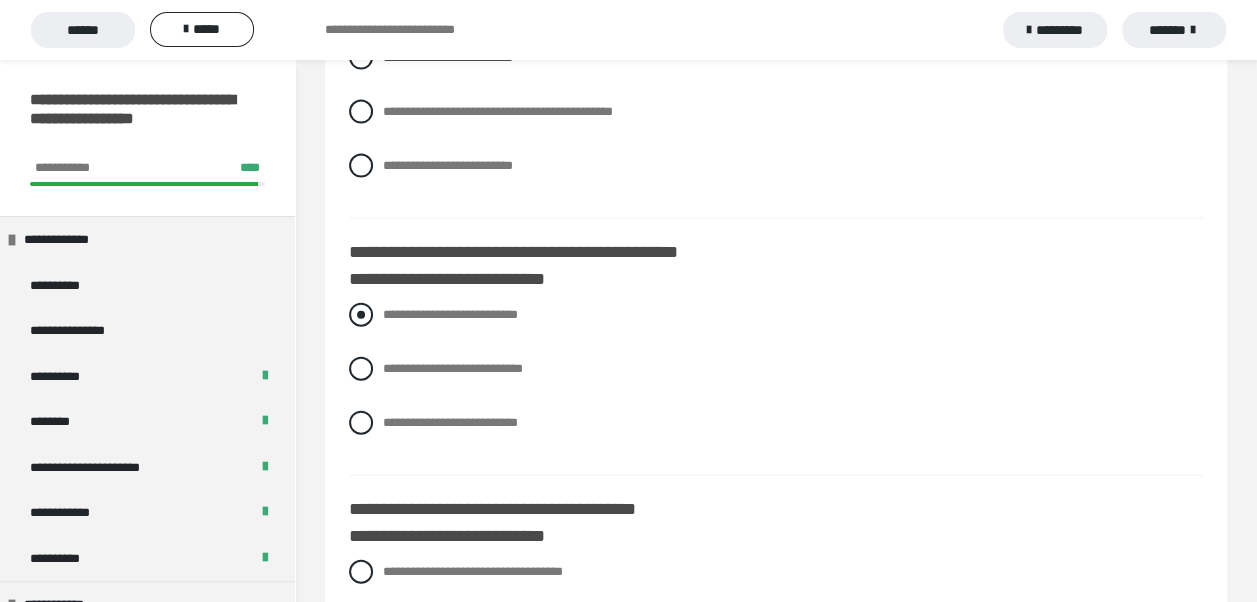 scroll, scrollTop: 2100, scrollLeft: 0, axis: vertical 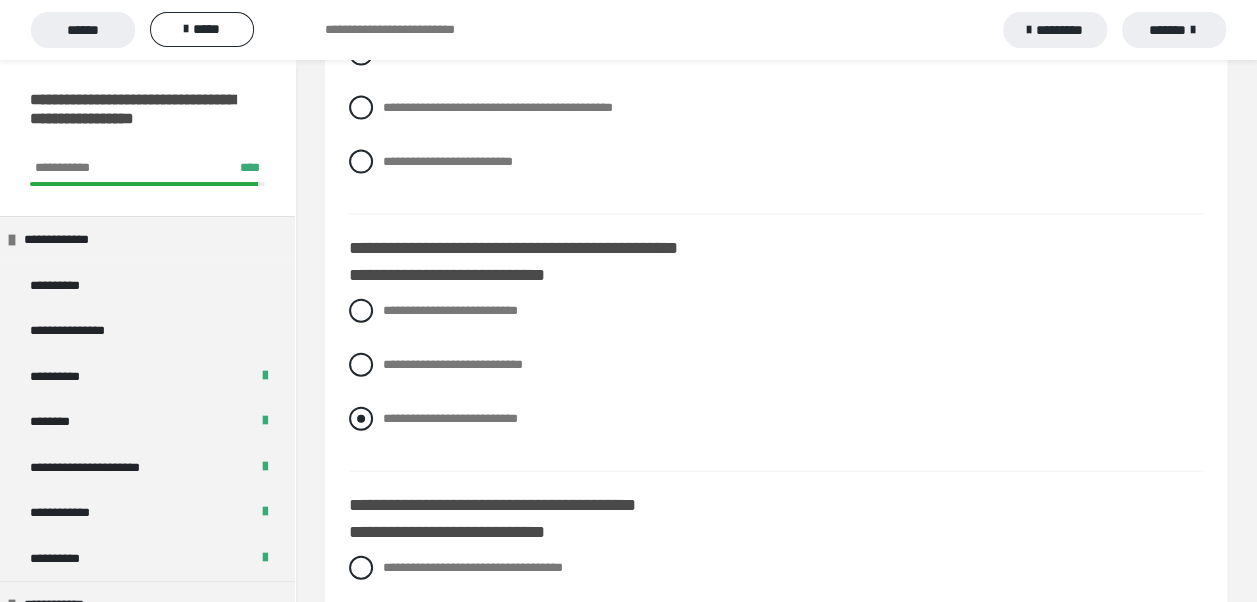 click at bounding box center (361, 419) 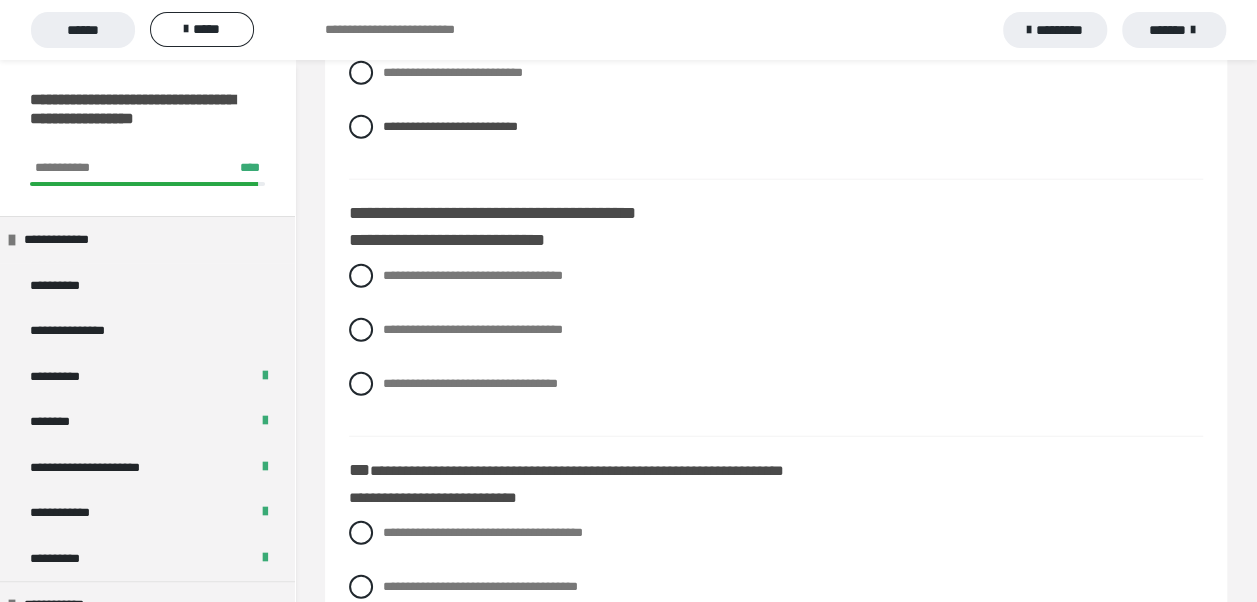 scroll, scrollTop: 2400, scrollLeft: 0, axis: vertical 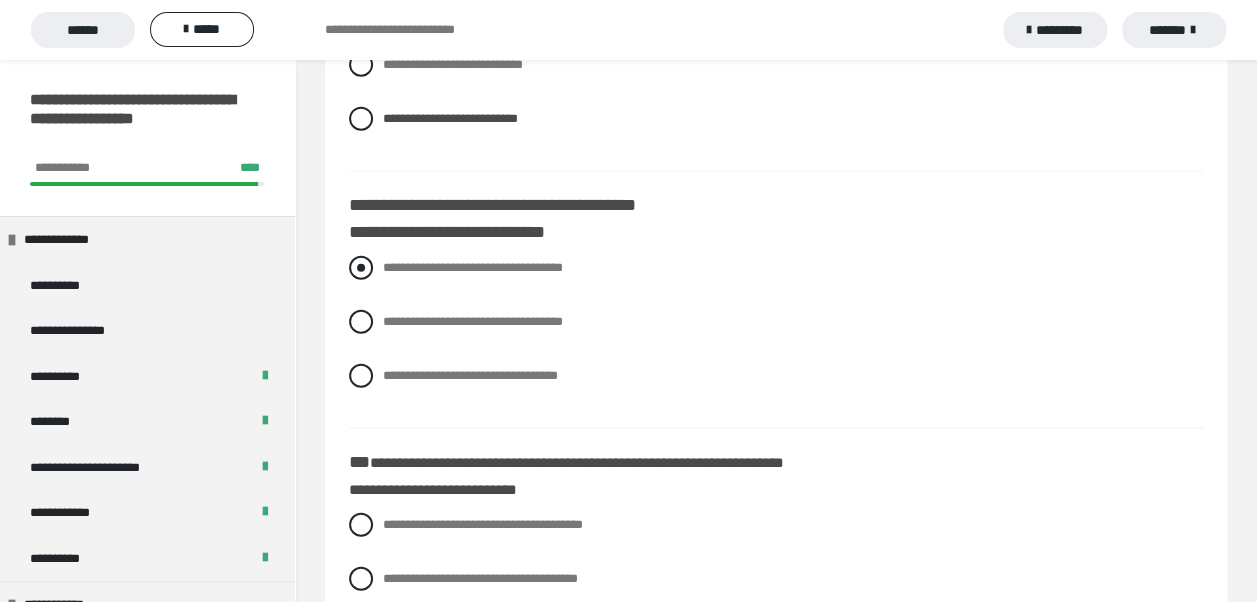click at bounding box center [361, 268] 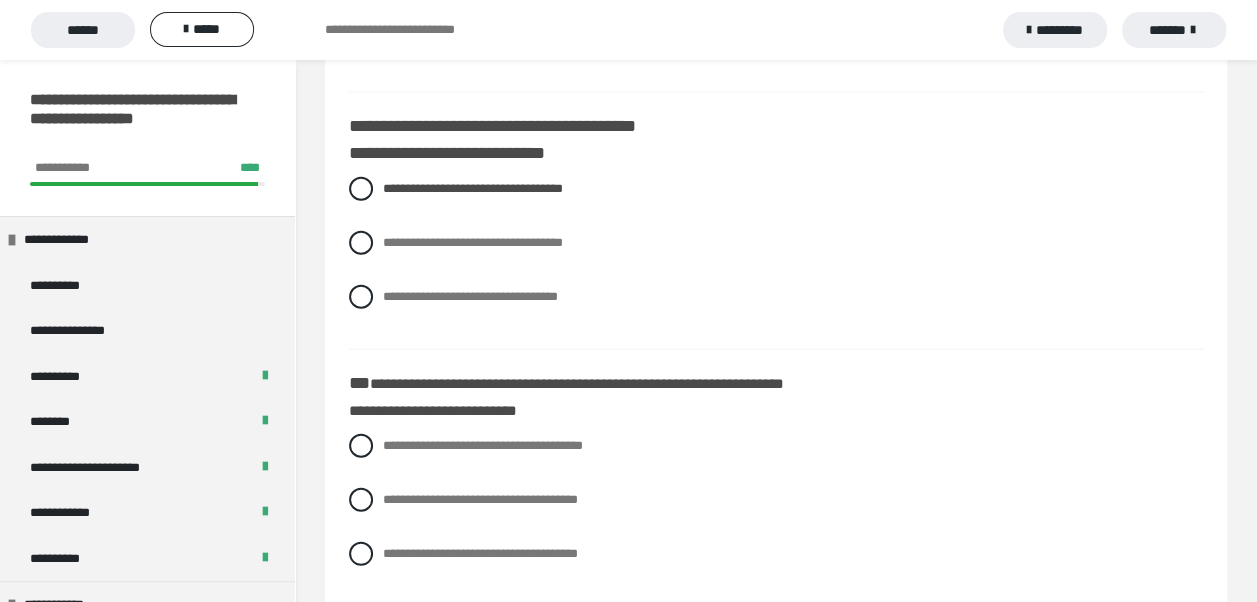 scroll, scrollTop: 2600, scrollLeft: 0, axis: vertical 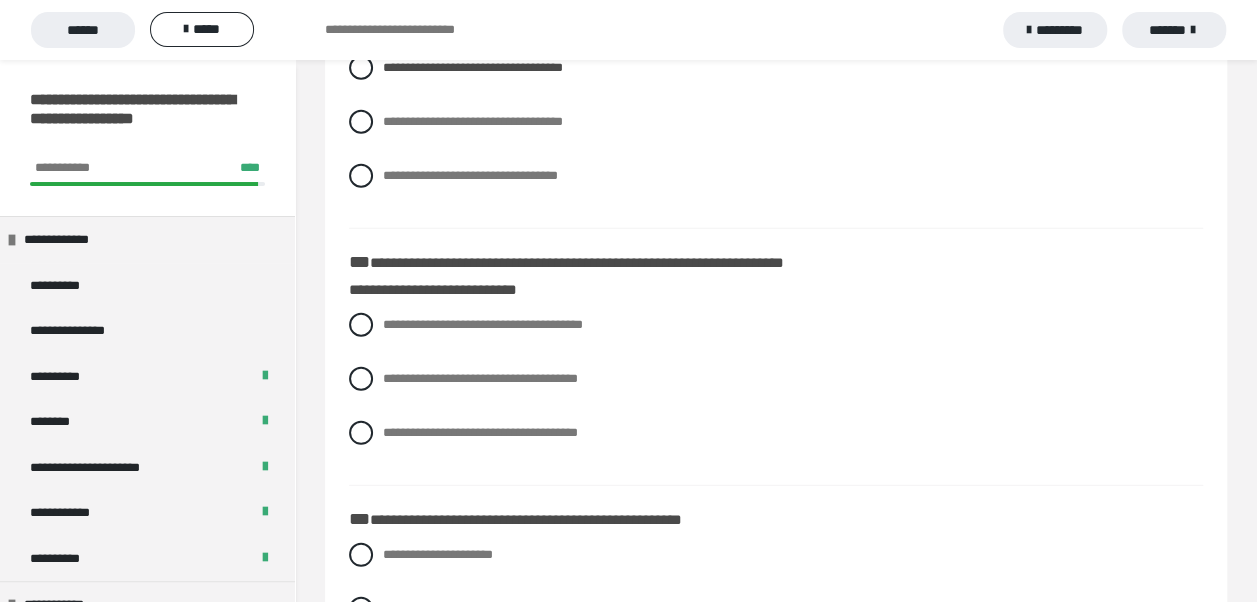 click on "**********" at bounding box center [776, 394] 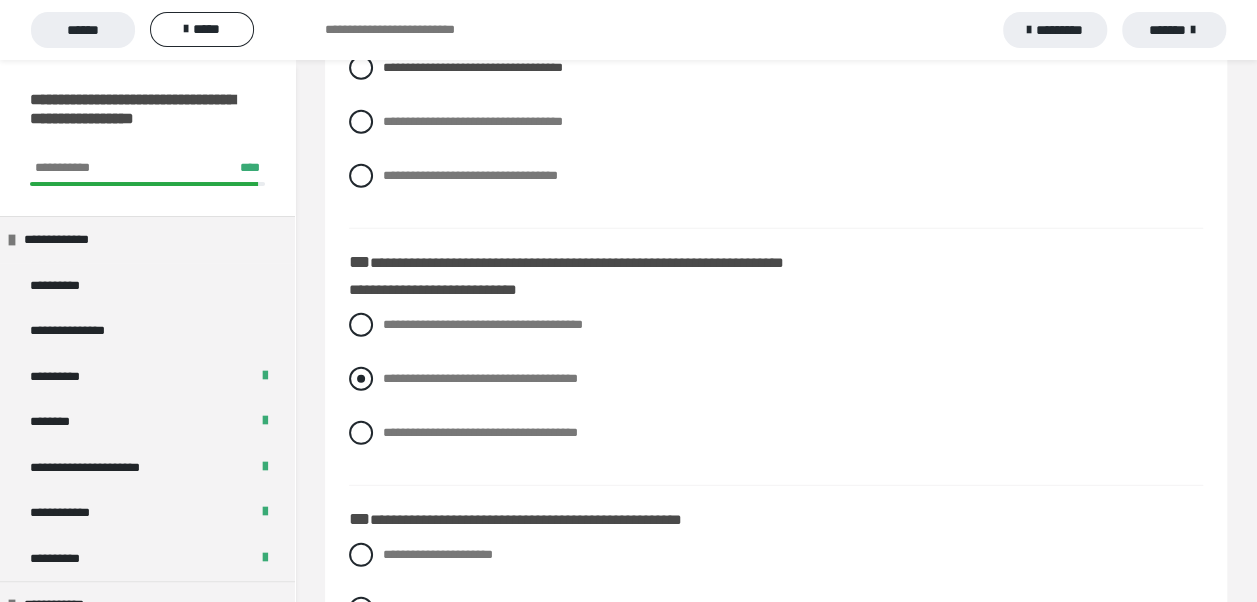 click at bounding box center (361, 379) 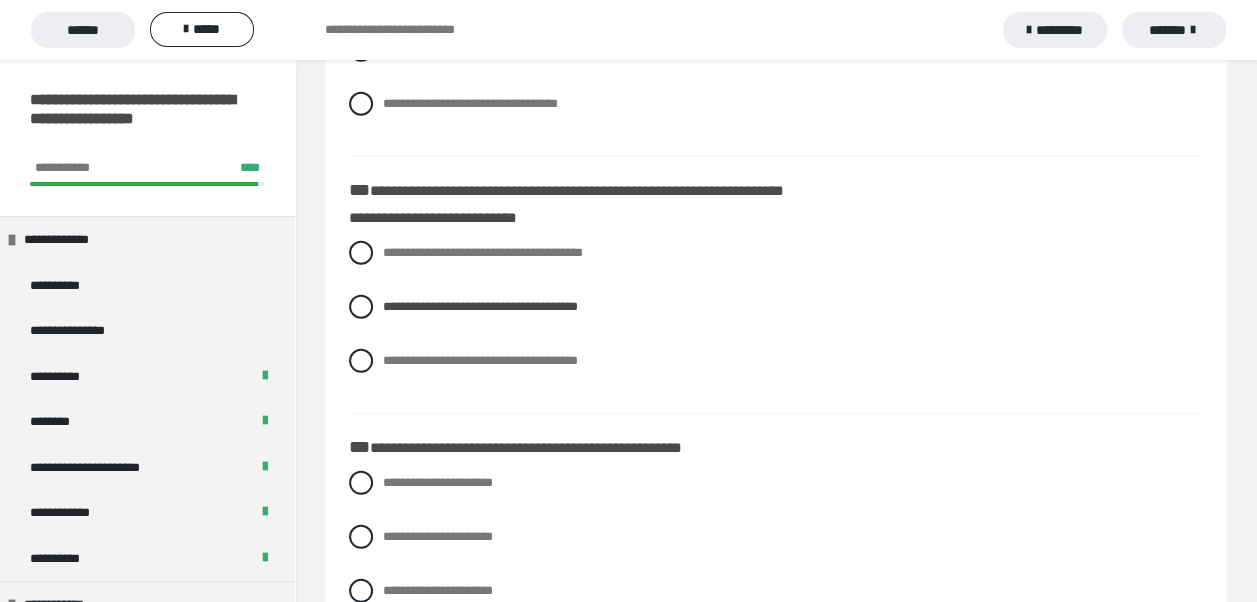 scroll, scrollTop: 2800, scrollLeft: 0, axis: vertical 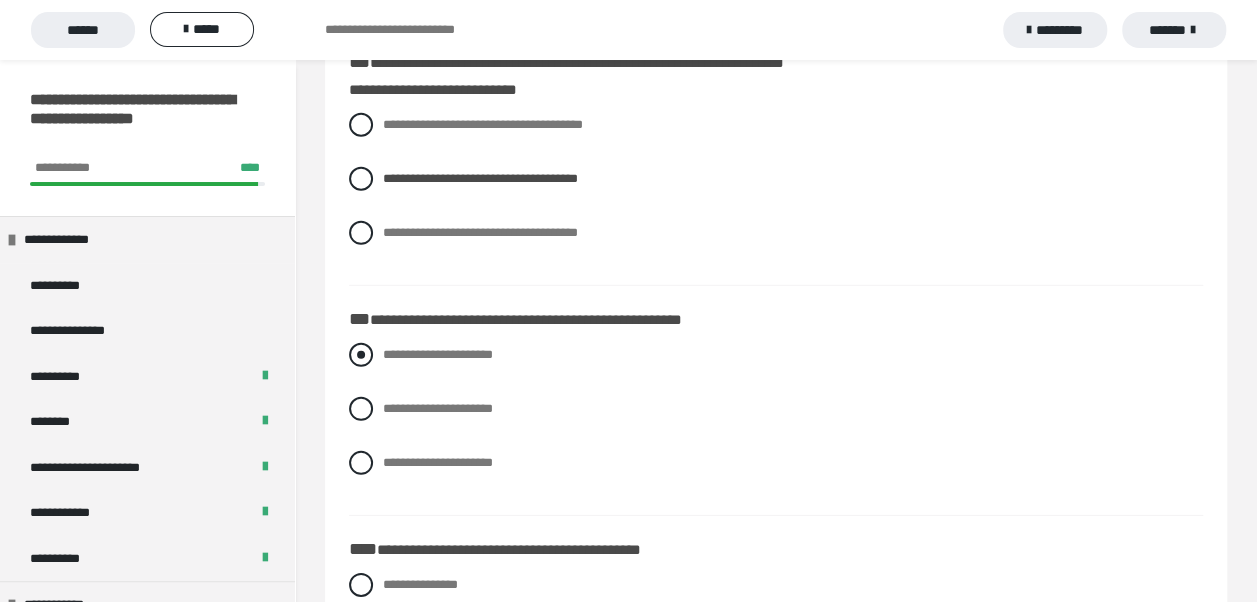 click at bounding box center [361, 355] 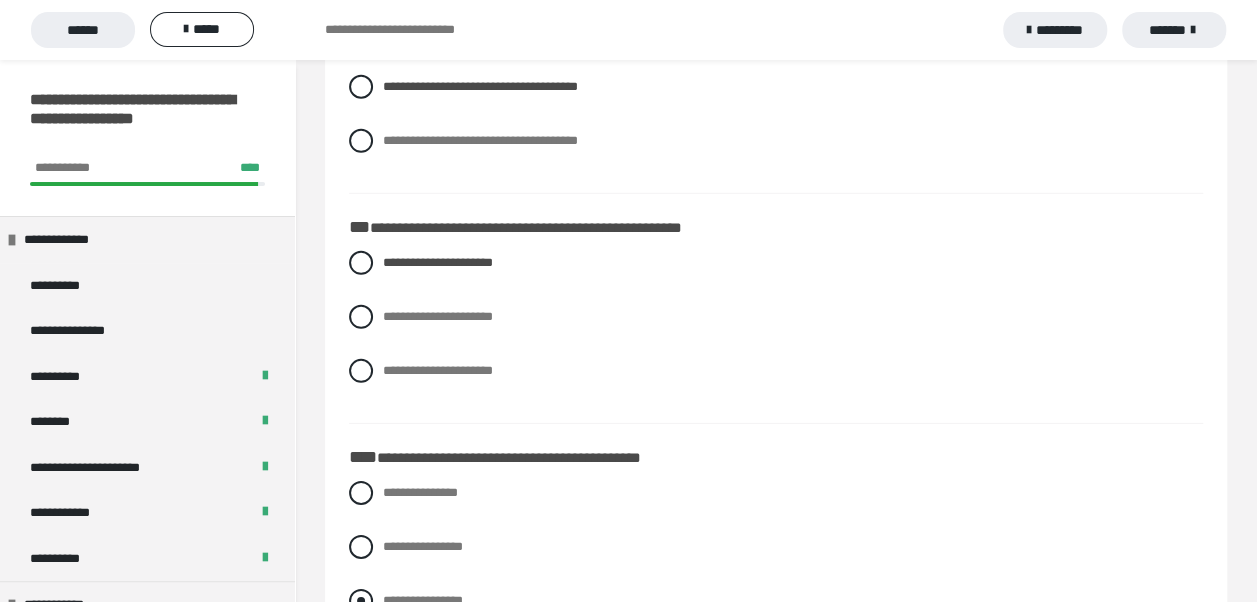 scroll, scrollTop: 3057, scrollLeft: 0, axis: vertical 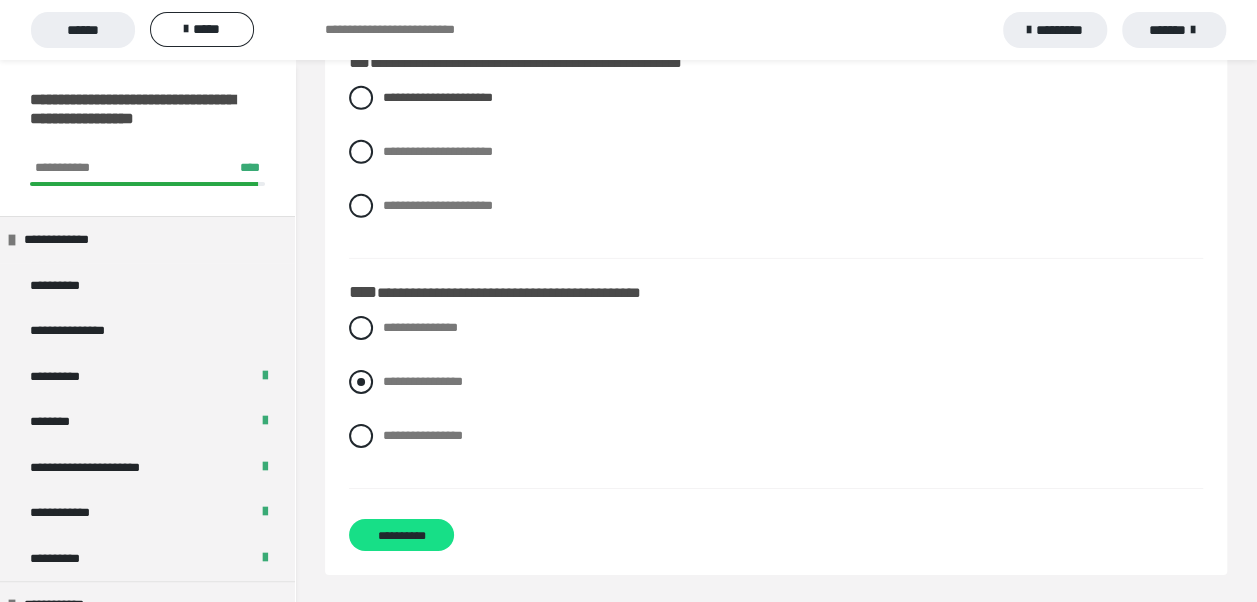 drag, startPoint x: 364, startPoint y: 376, endPoint x: 369, endPoint y: 388, distance: 13 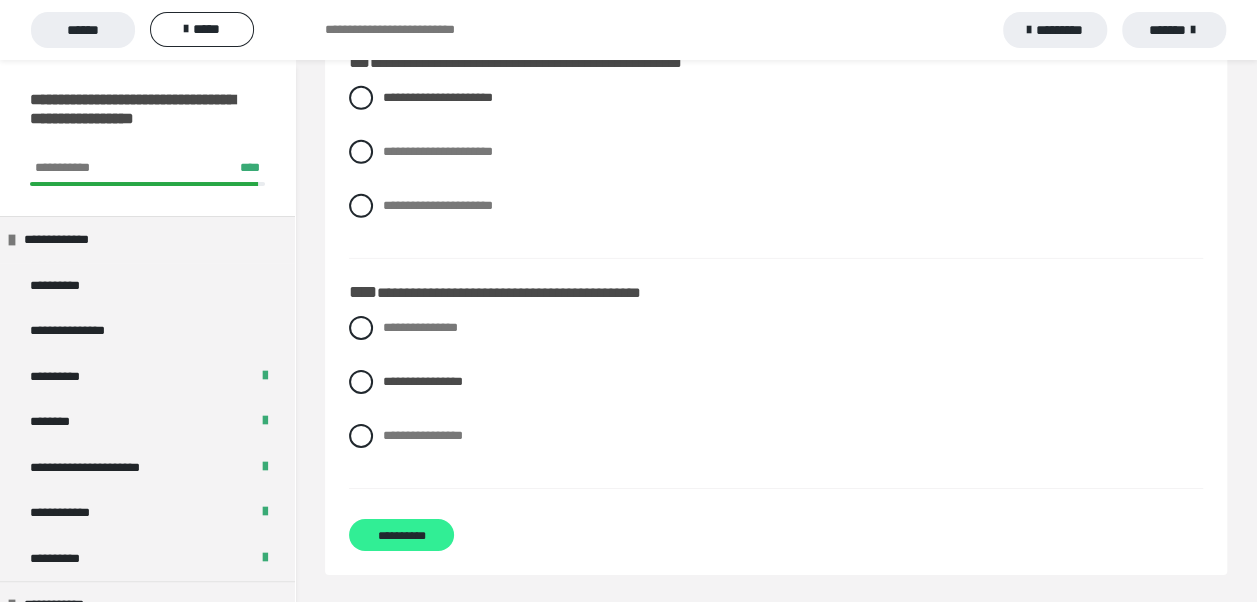 click on "**********" at bounding box center [401, 535] 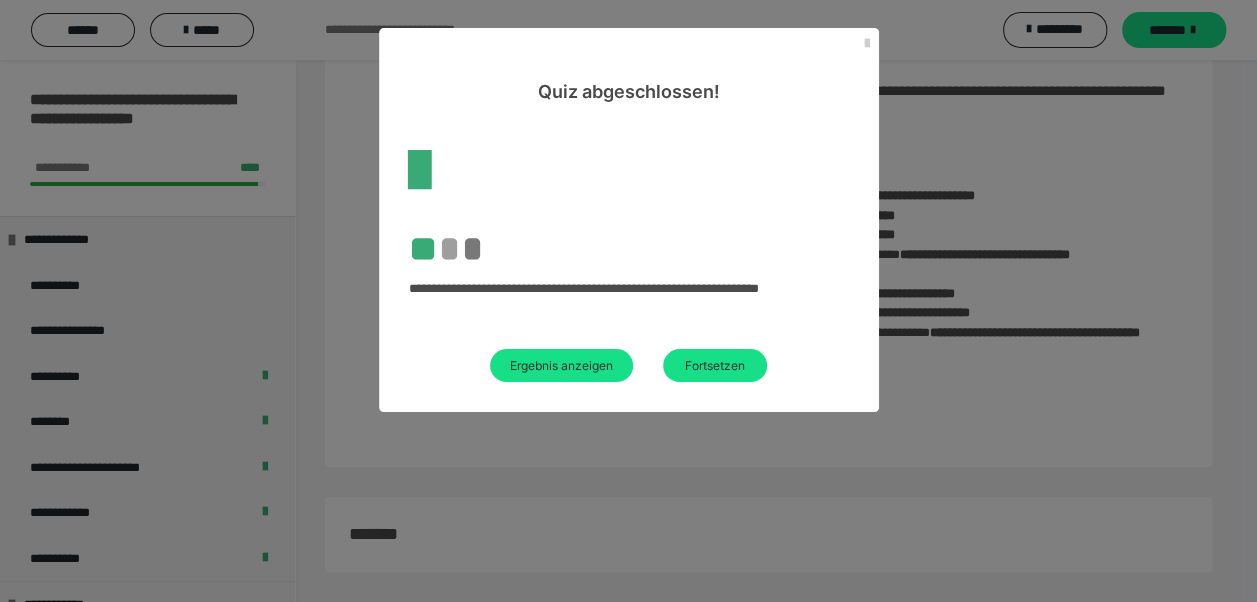 scroll, scrollTop: 189, scrollLeft: 0, axis: vertical 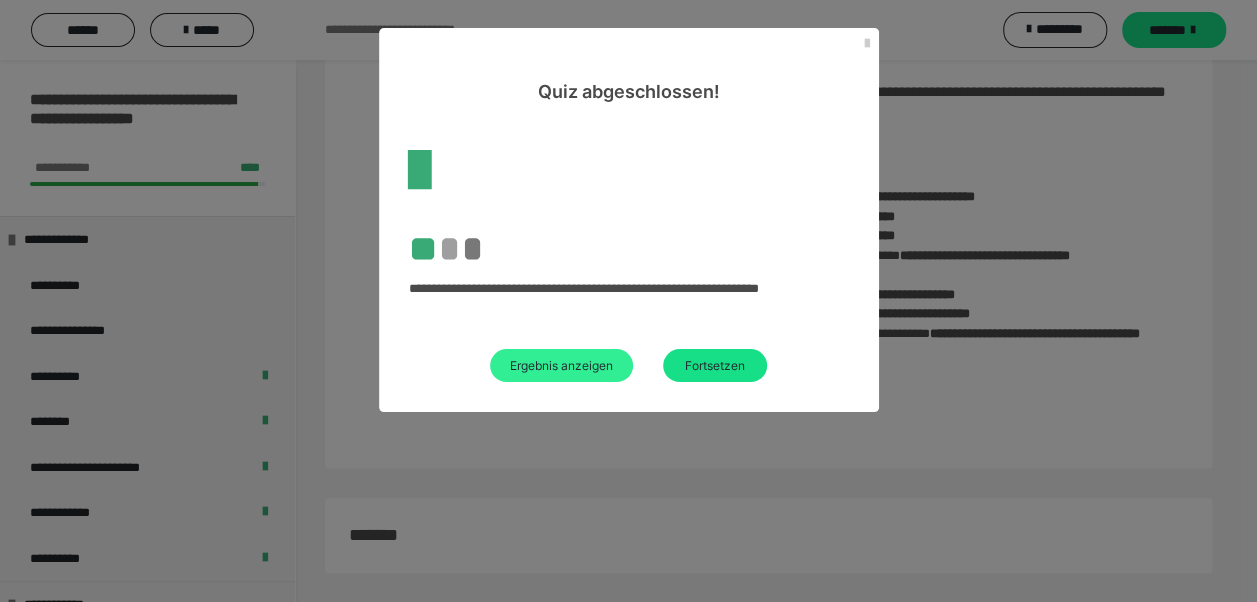 click on "Ergebnis anzeigen" at bounding box center [561, 365] 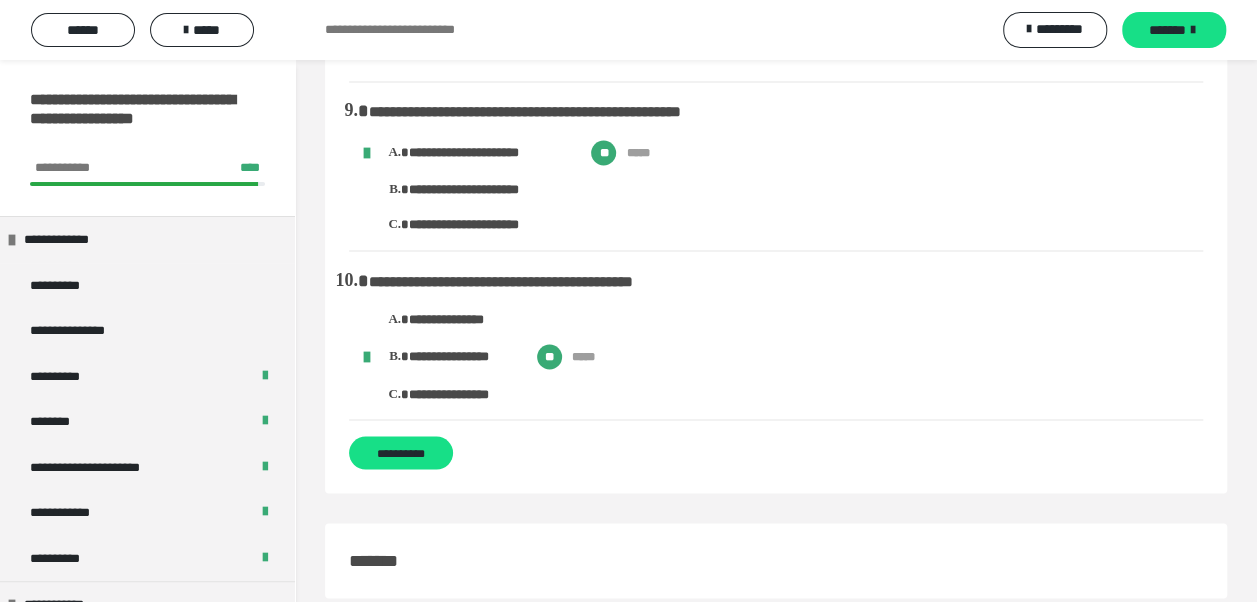 scroll, scrollTop: 1644, scrollLeft: 0, axis: vertical 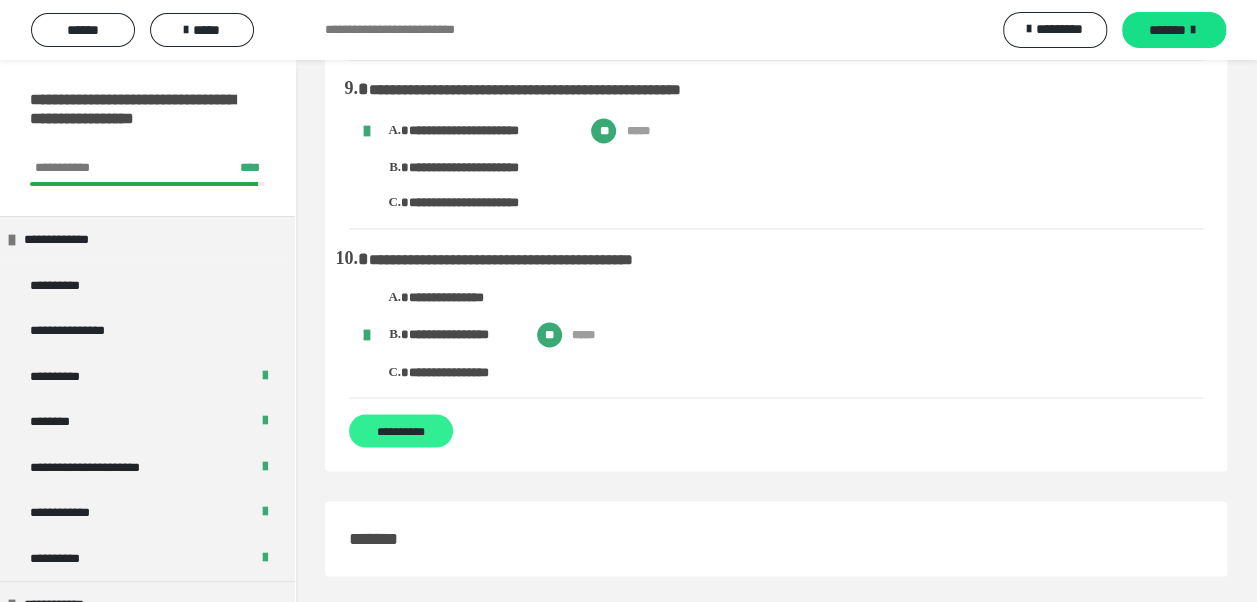 click on "**********" at bounding box center [401, 430] 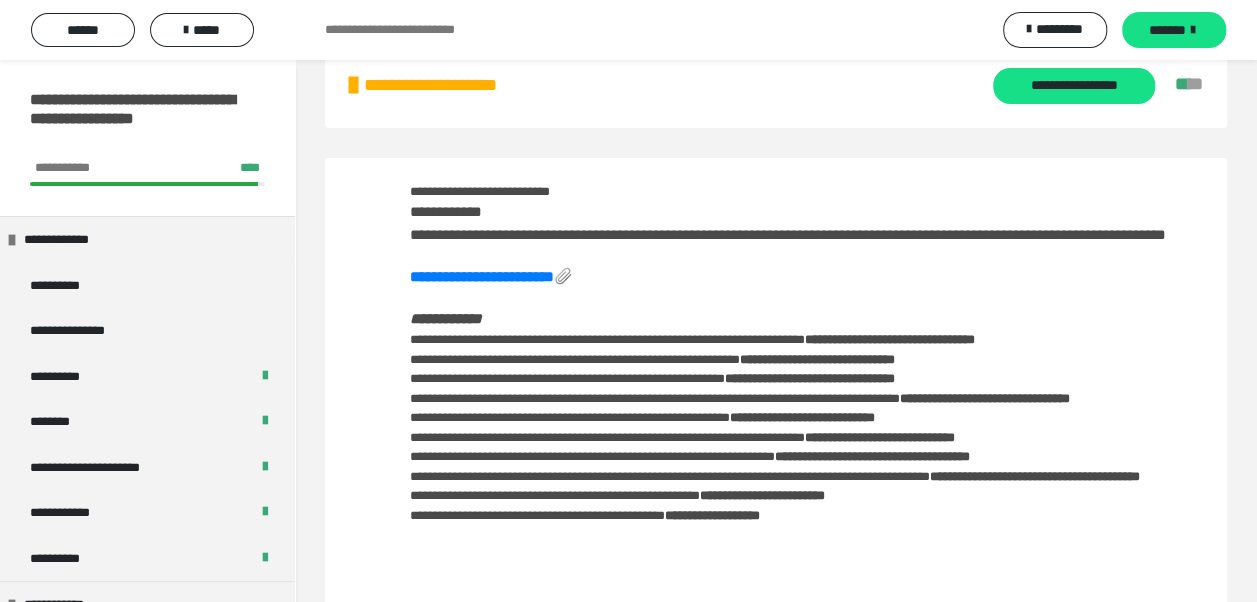scroll, scrollTop: 0, scrollLeft: 0, axis: both 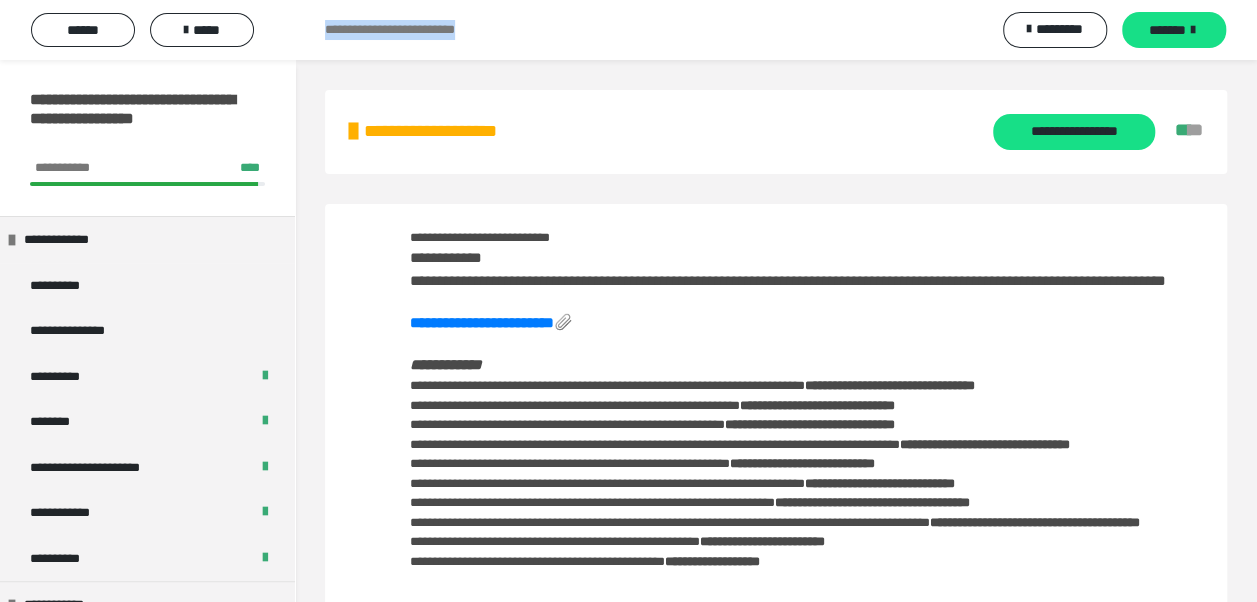 drag, startPoint x: 326, startPoint y: 29, endPoint x: 510, endPoint y: 26, distance: 184.02446 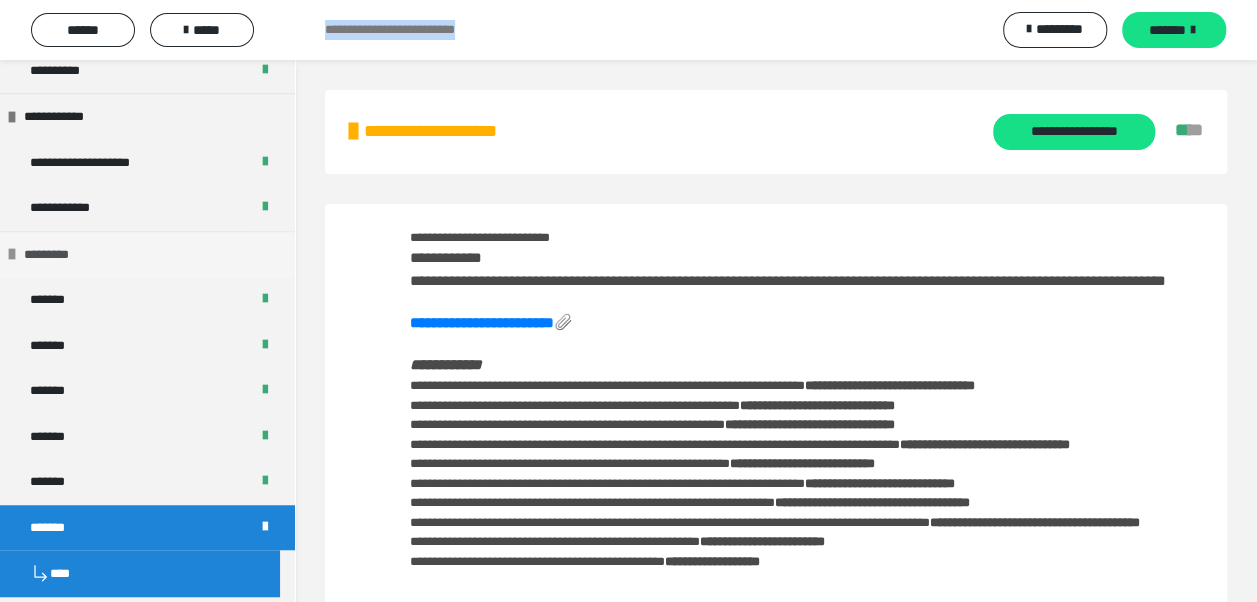 scroll, scrollTop: 800, scrollLeft: 0, axis: vertical 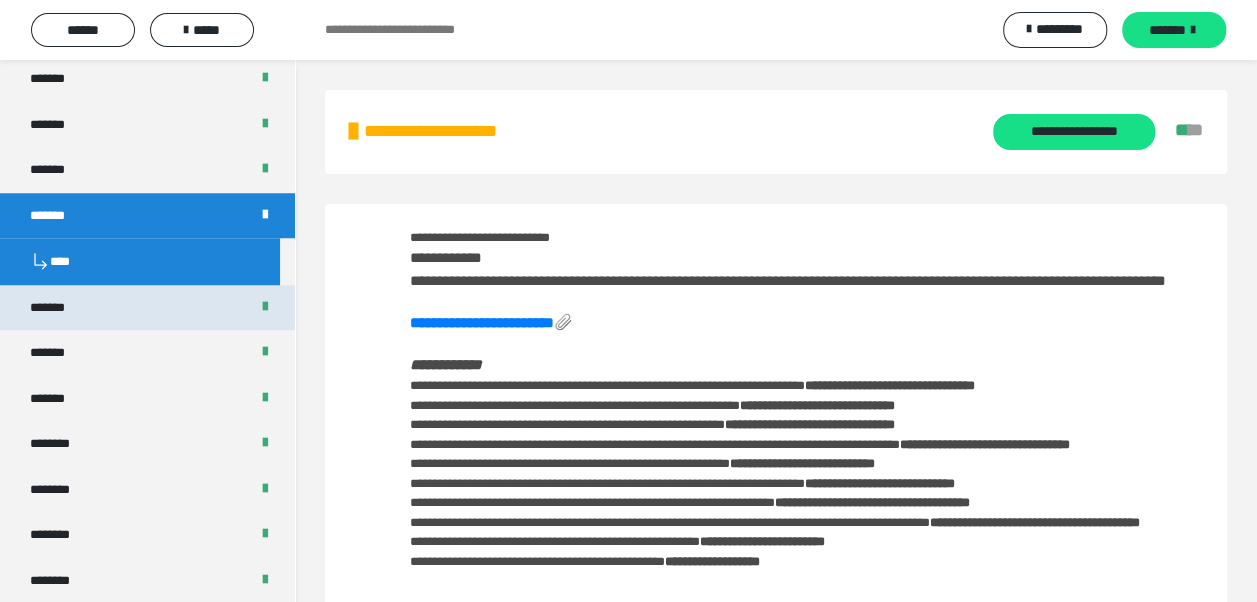 click on "*******" at bounding box center (58, 308) 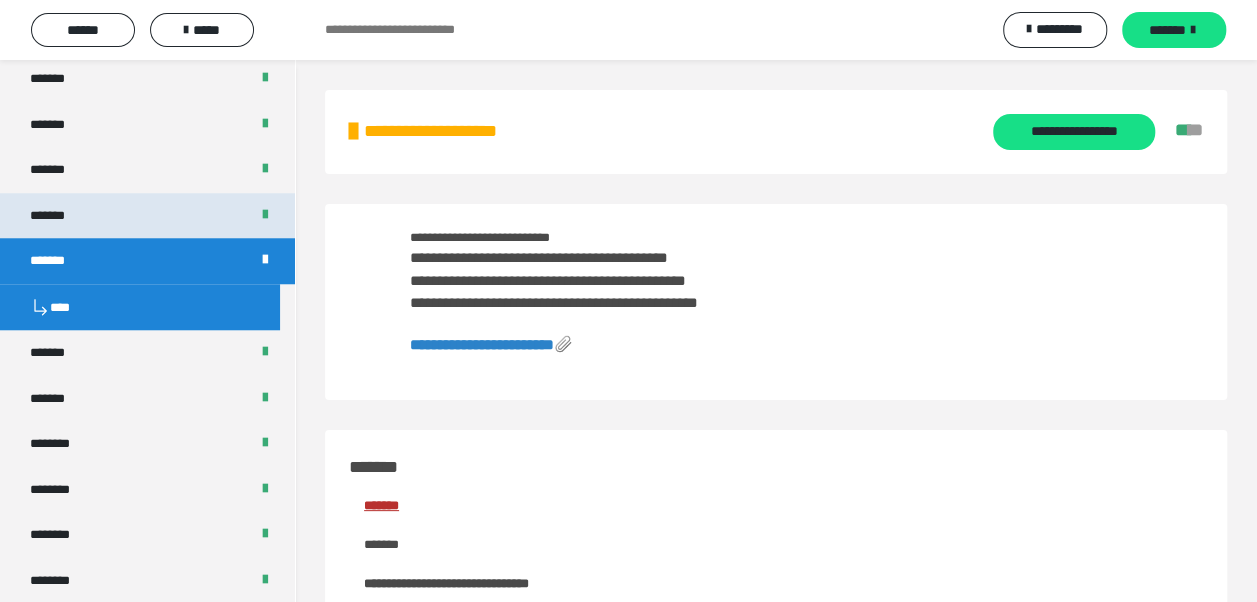 click on "*******" at bounding box center [147, 216] 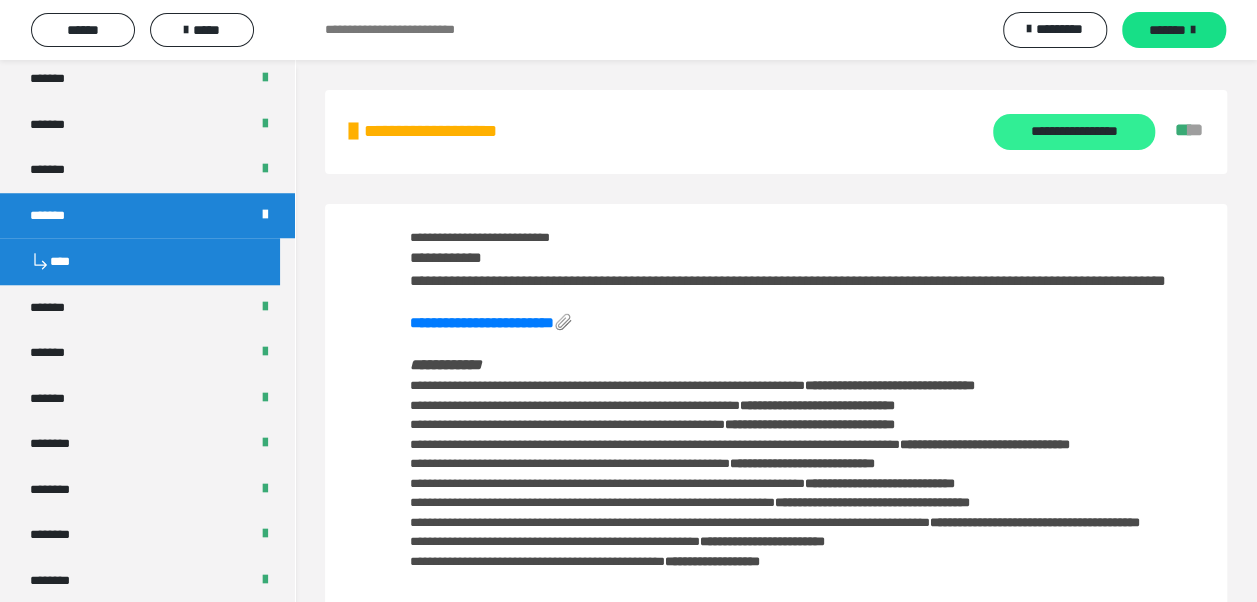 click on "**********" at bounding box center [1073, 132] 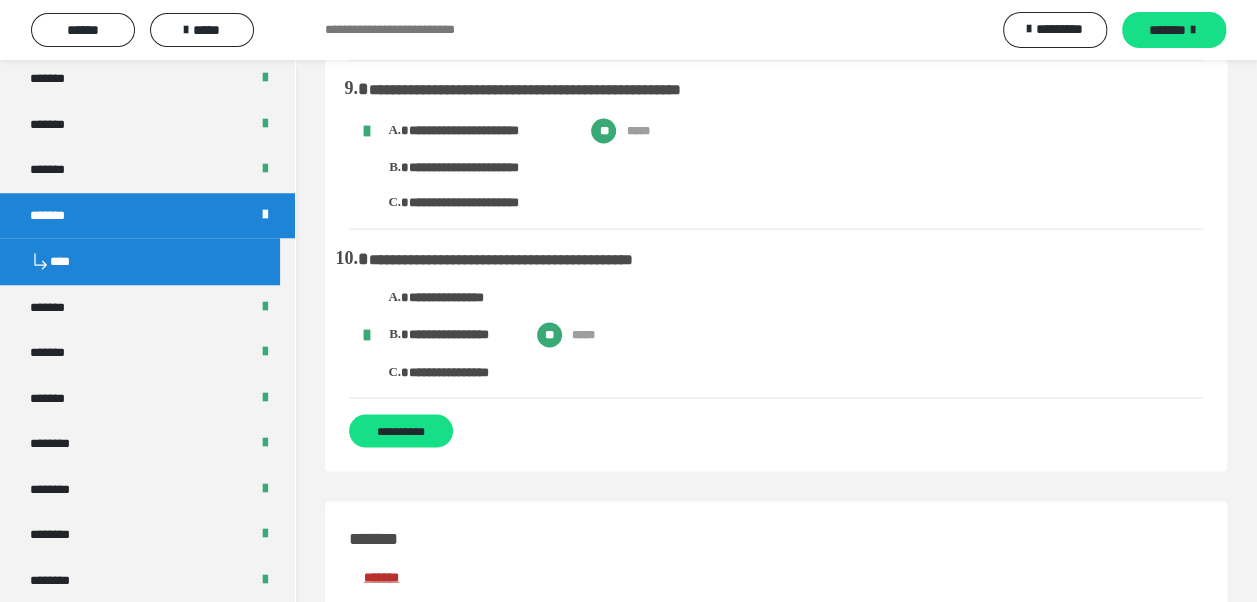 scroll, scrollTop: 1700, scrollLeft: 0, axis: vertical 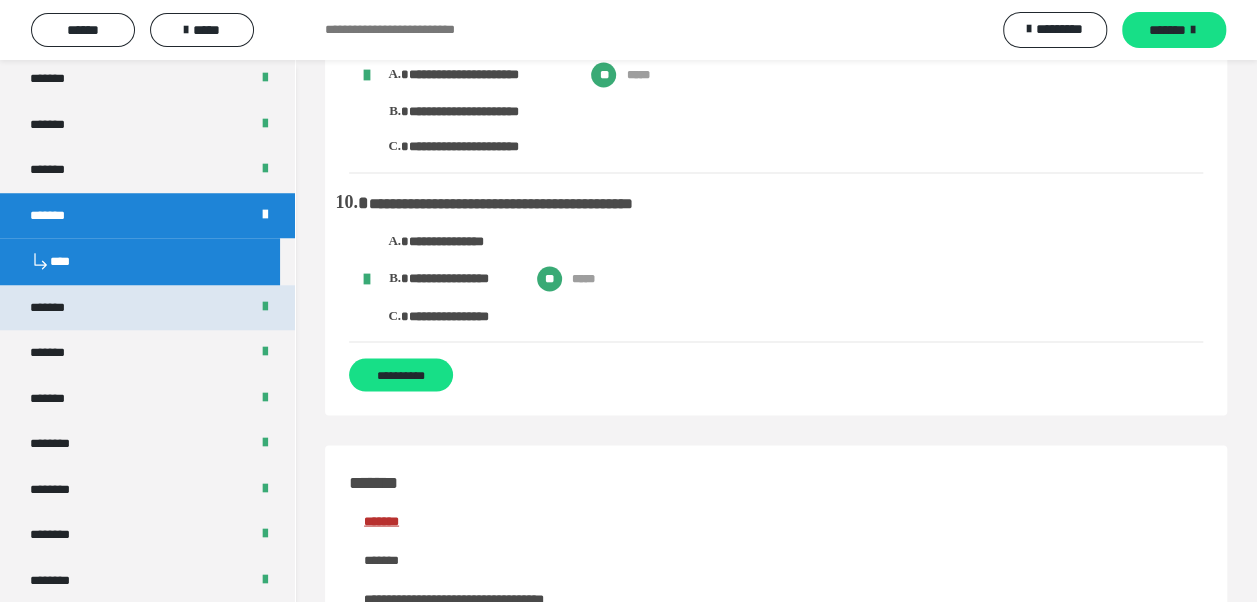 click on "*******" at bounding box center [58, 308] 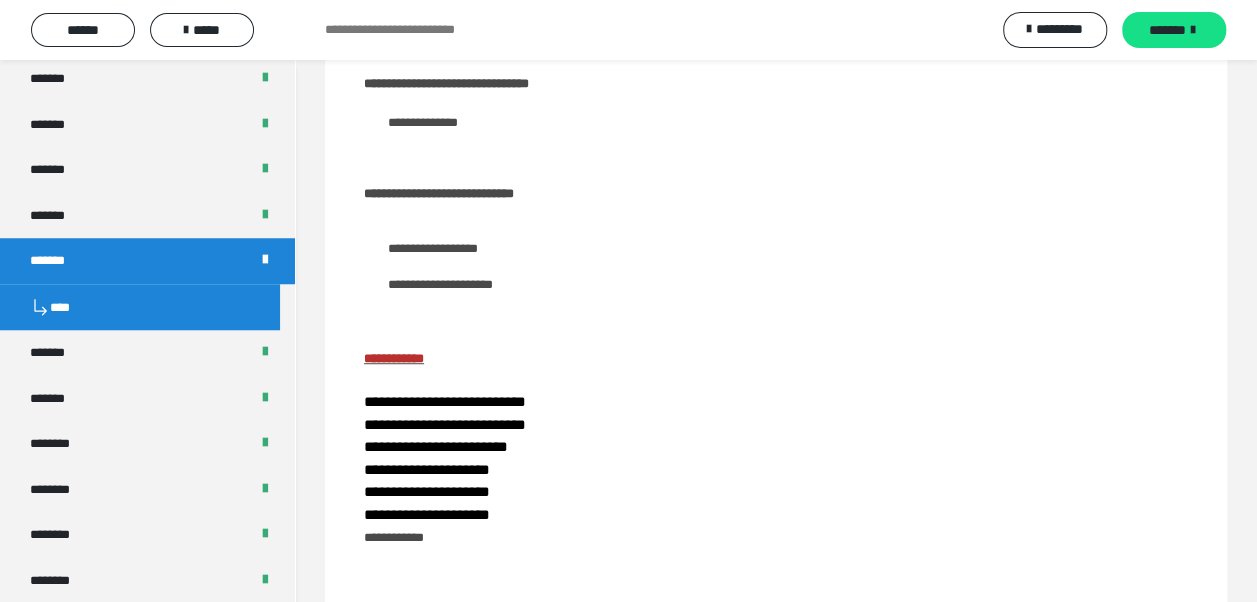 scroll, scrollTop: 0, scrollLeft: 0, axis: both 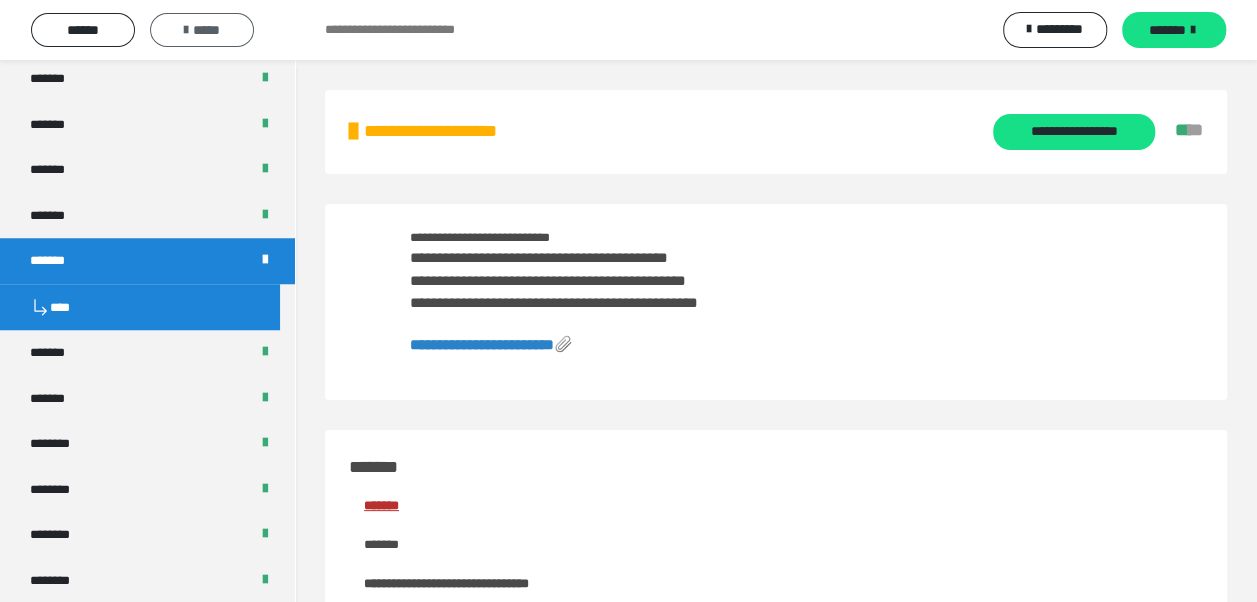 click on "*****" at bounding box center [202, 30] 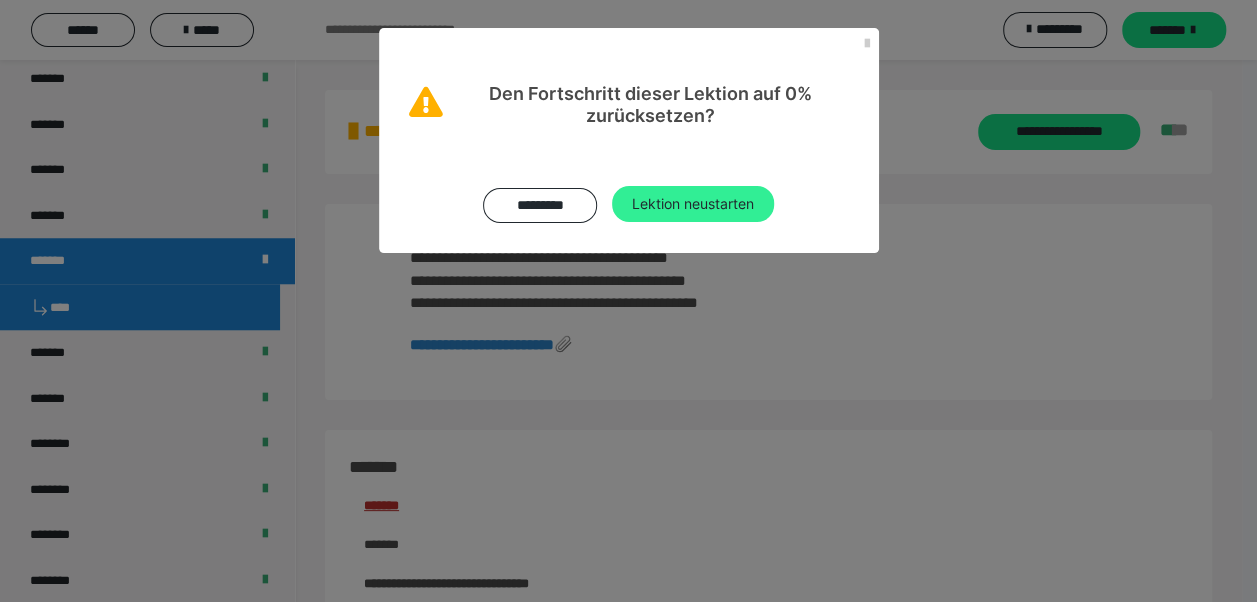 click on "Lektion neustarten" at bounding box center (693, 204) 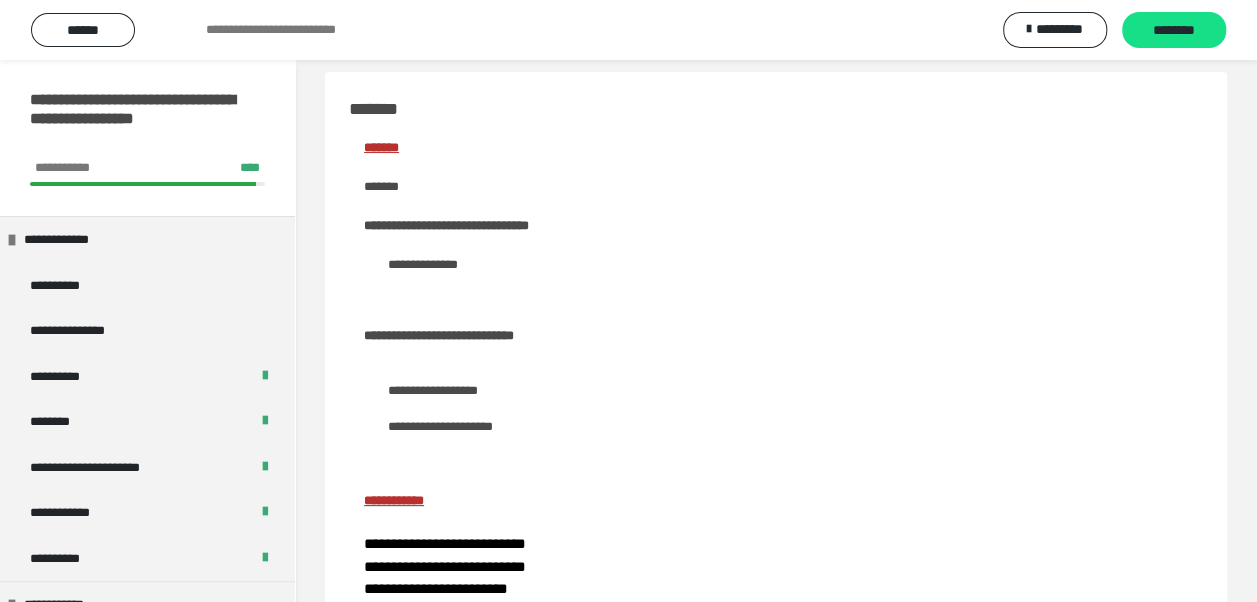 scroll, scrollTop: 0, scrollLeft: 0, axis: both 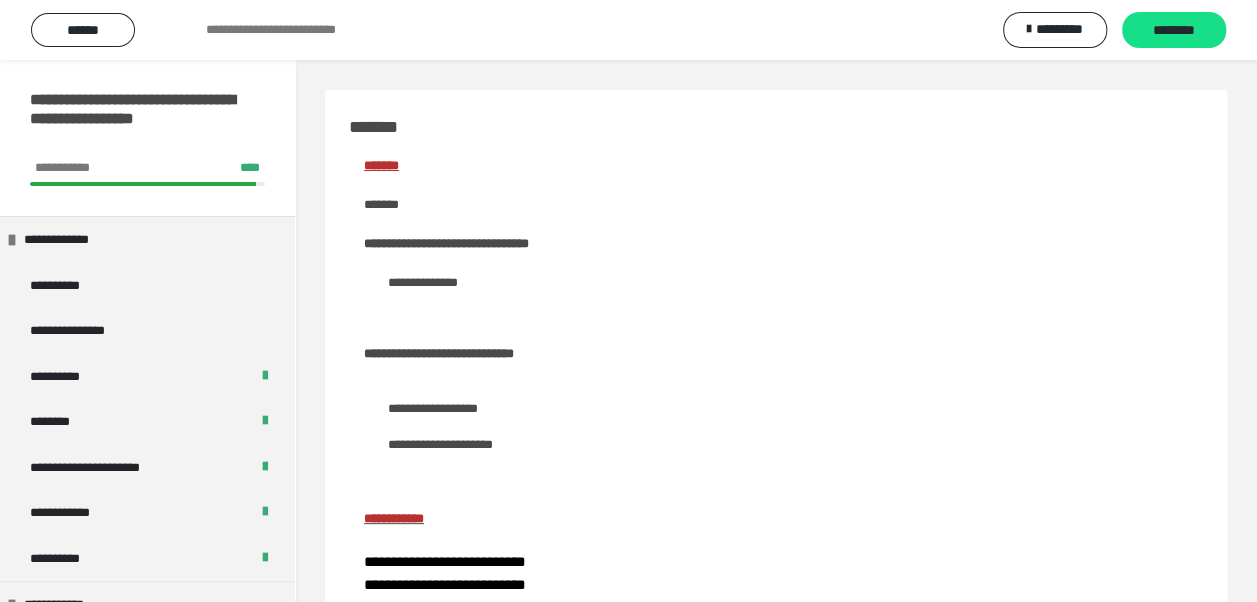 drag, startPoint x: 1190, startPoint y: 21, endPoint x: 1170, endPoint y: 86, distance: 68.007355 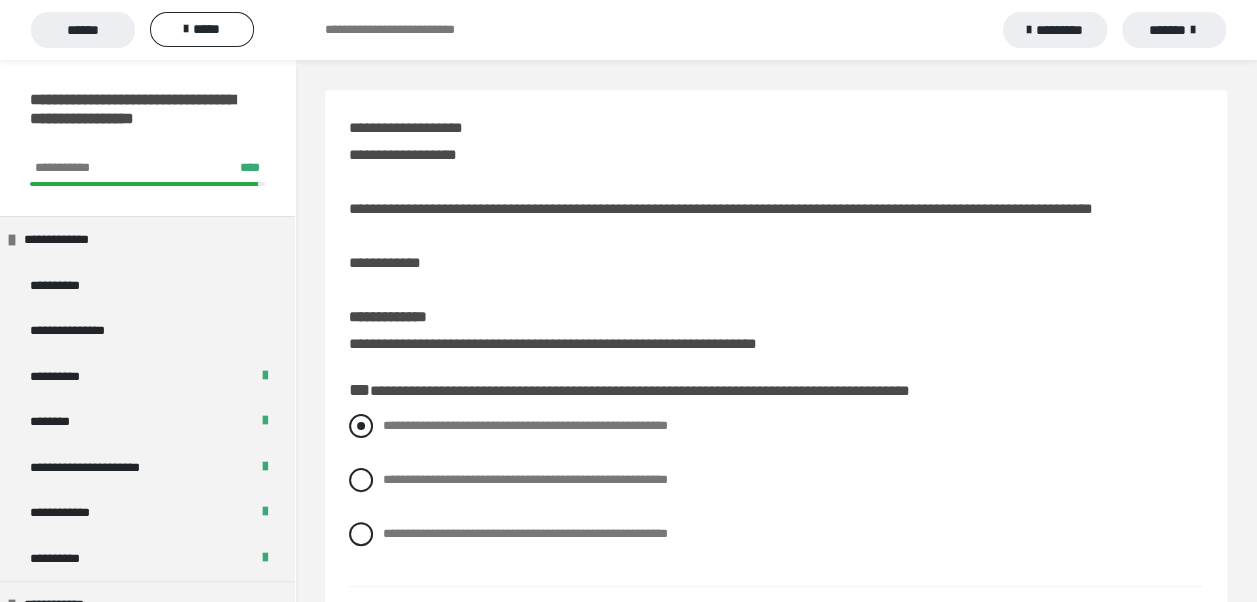 click on "**********" at bounding box center (776, 1509) 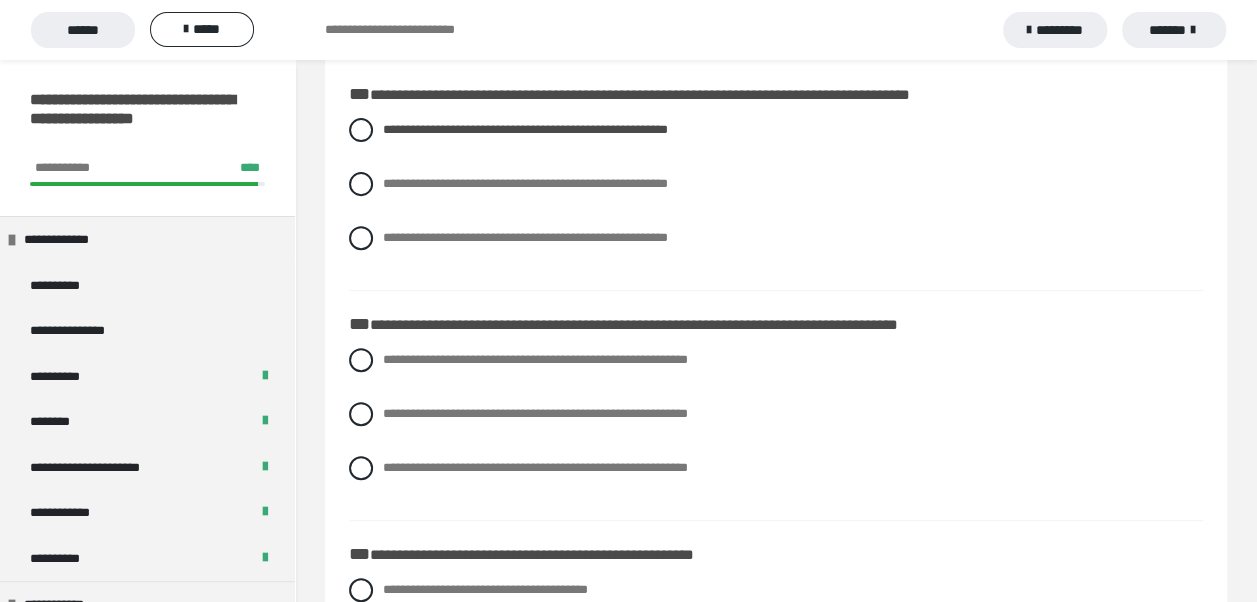 scroll, scrollTop: 300, scrollLeft: 0, axis: vertical 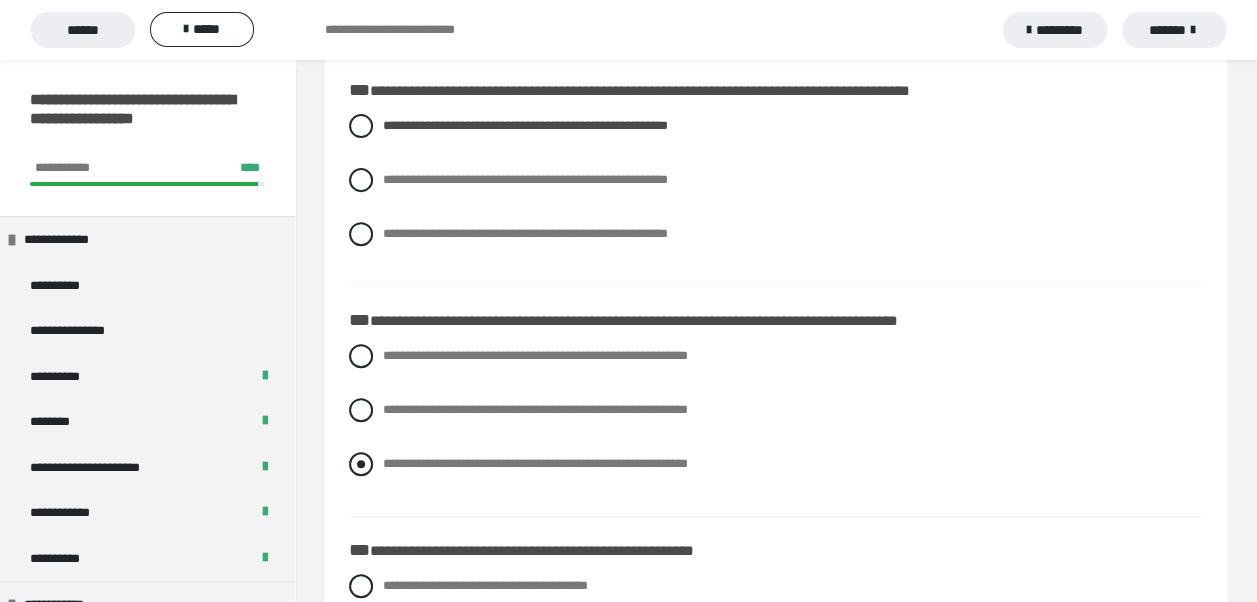 click at bounding box center [361, 464] 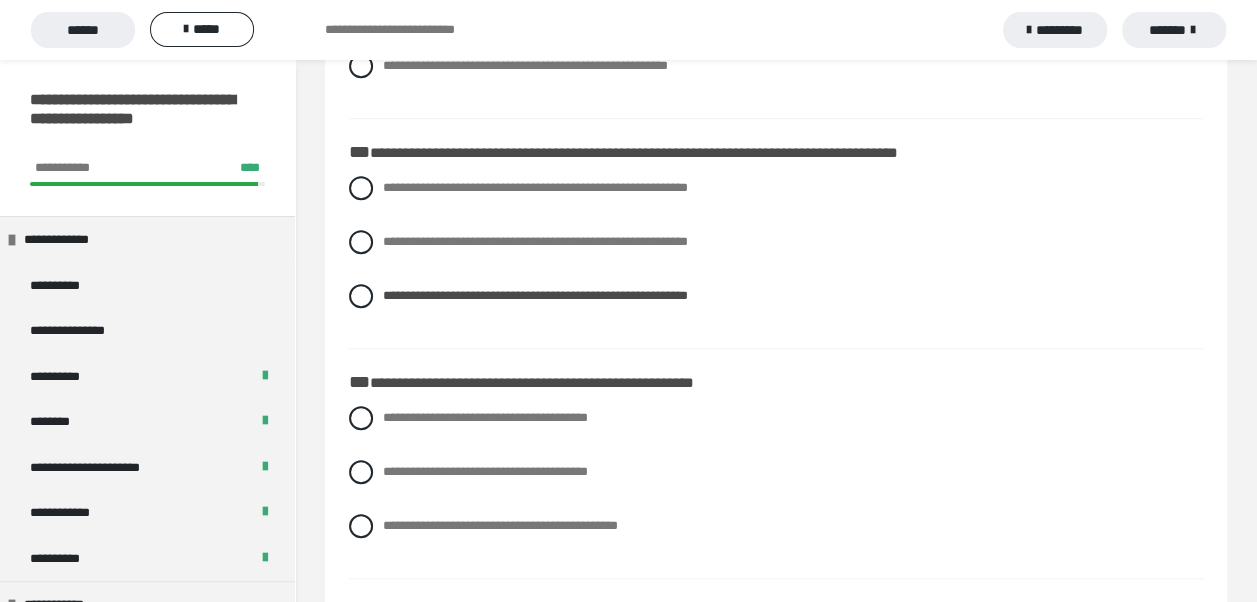 scroll, scrollTop: 500, scrollLeft: 0, axis: vertical 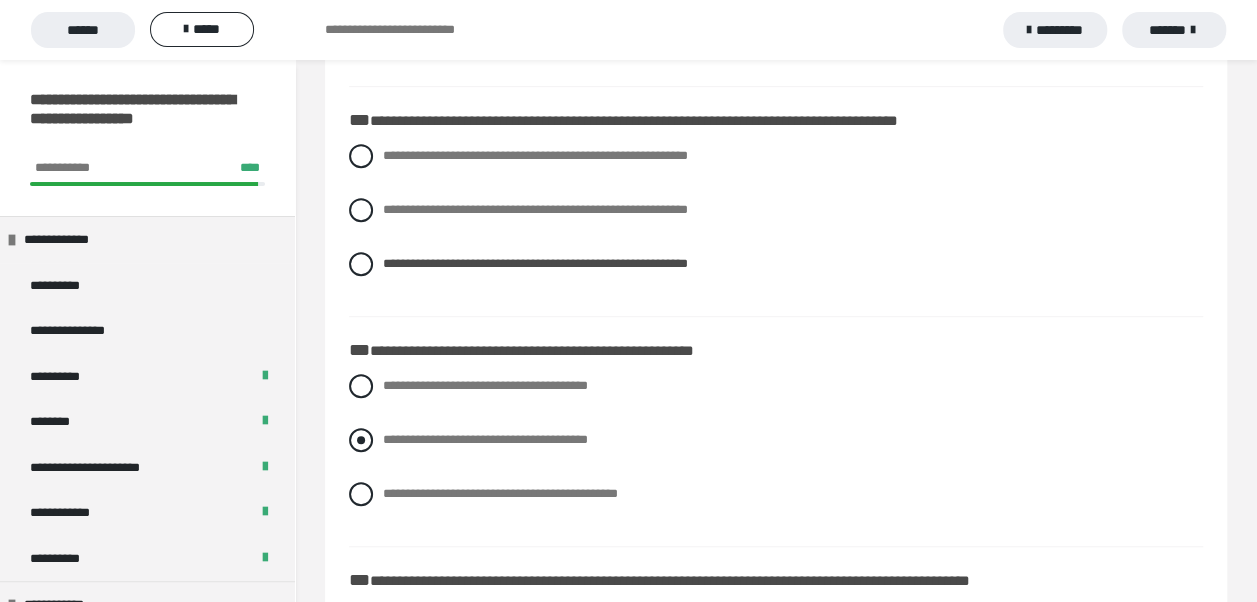 click at bounding box center (361, 440) 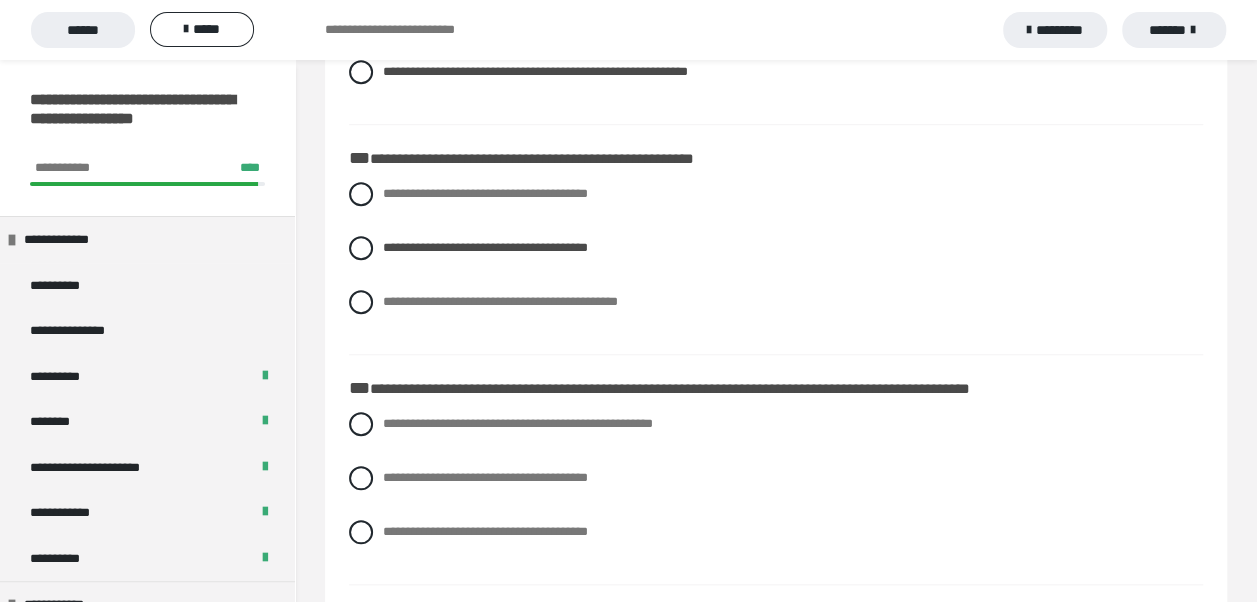 scroll, scrollTop: 700, scrollLeft: 0, axis: vertical 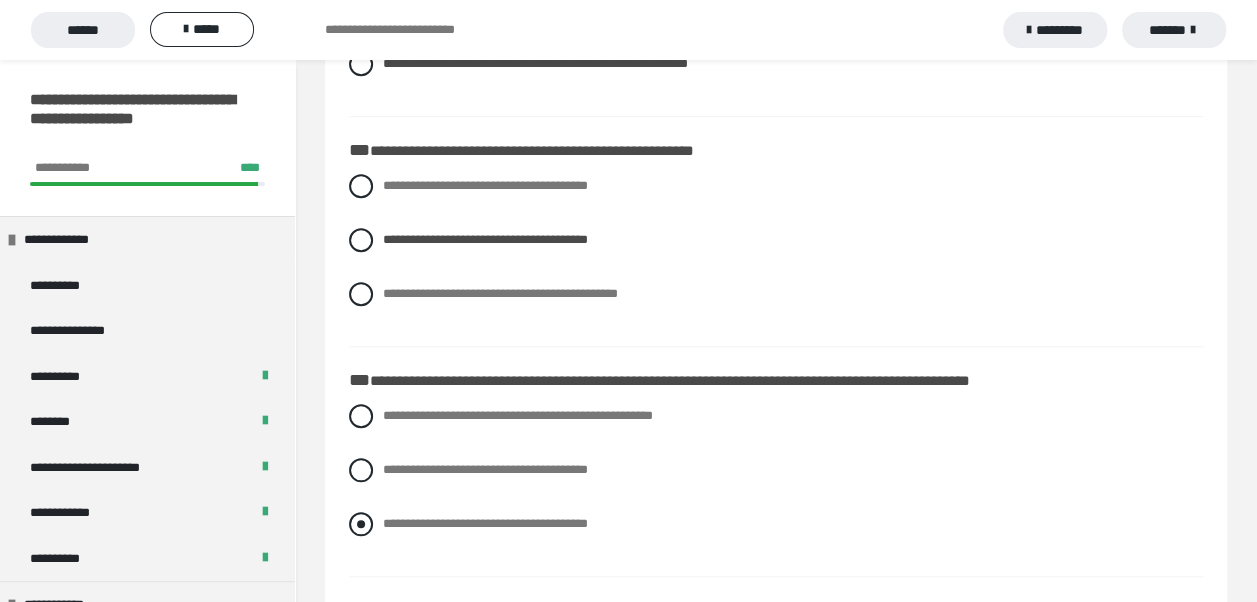 click at bounding box center (361, 524) 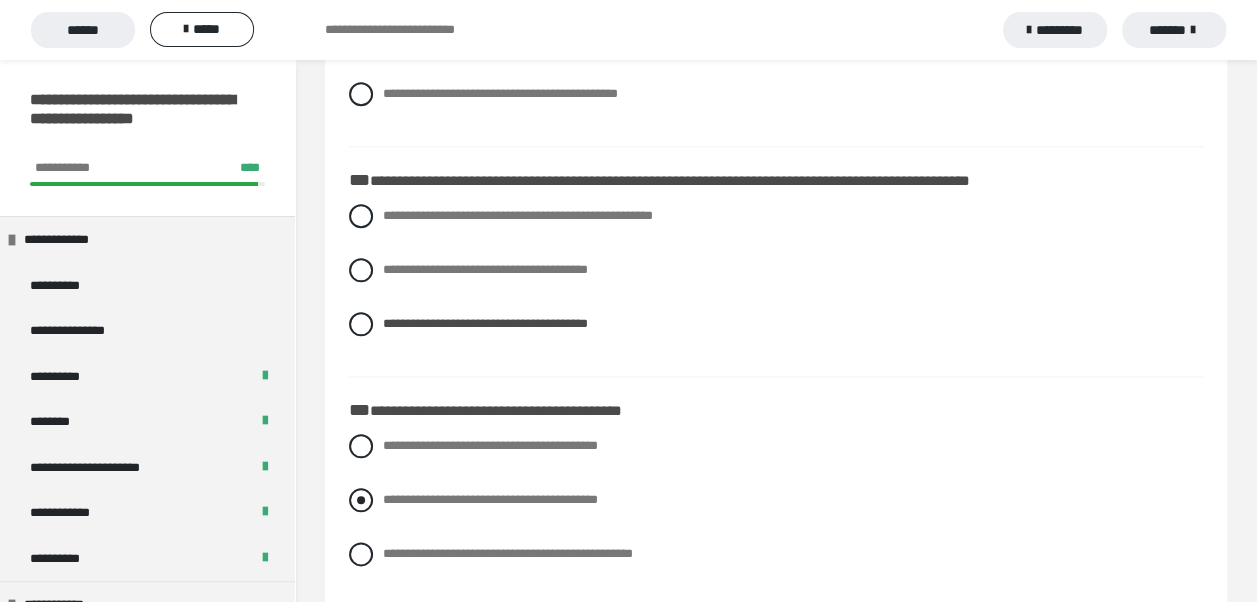 scroll, scrollTop: 1000, scrollLeft: 0, axis: vertical 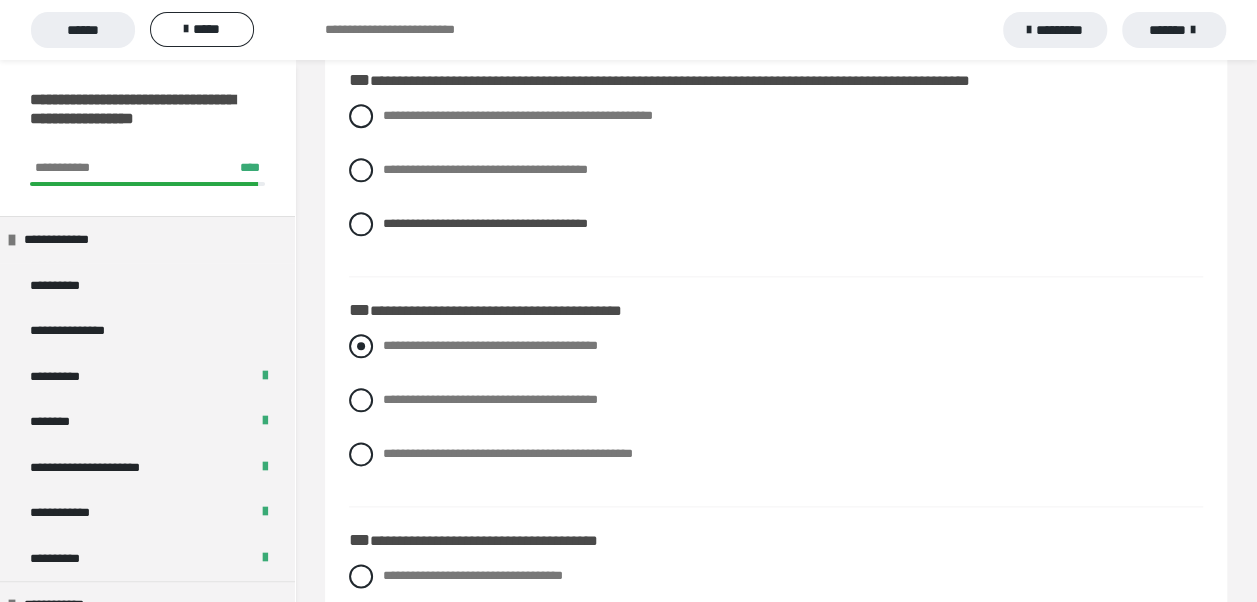 click at bounding box center (361, 346) 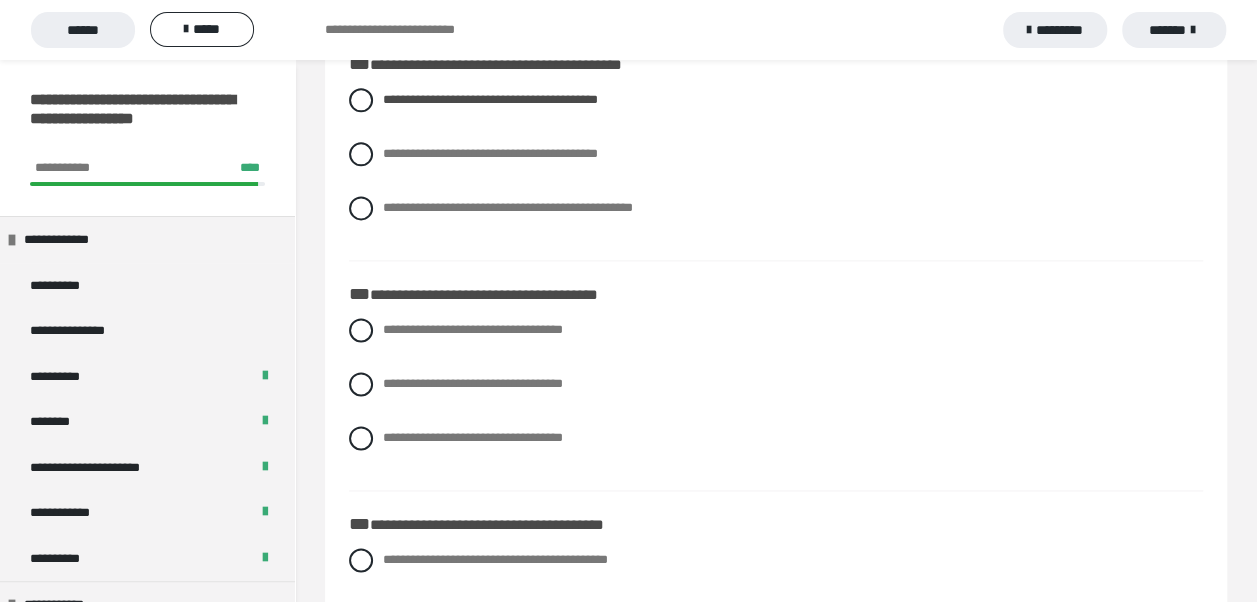 scroll, scrollTop: 1300, scrollLeft: 0, axis: vertical 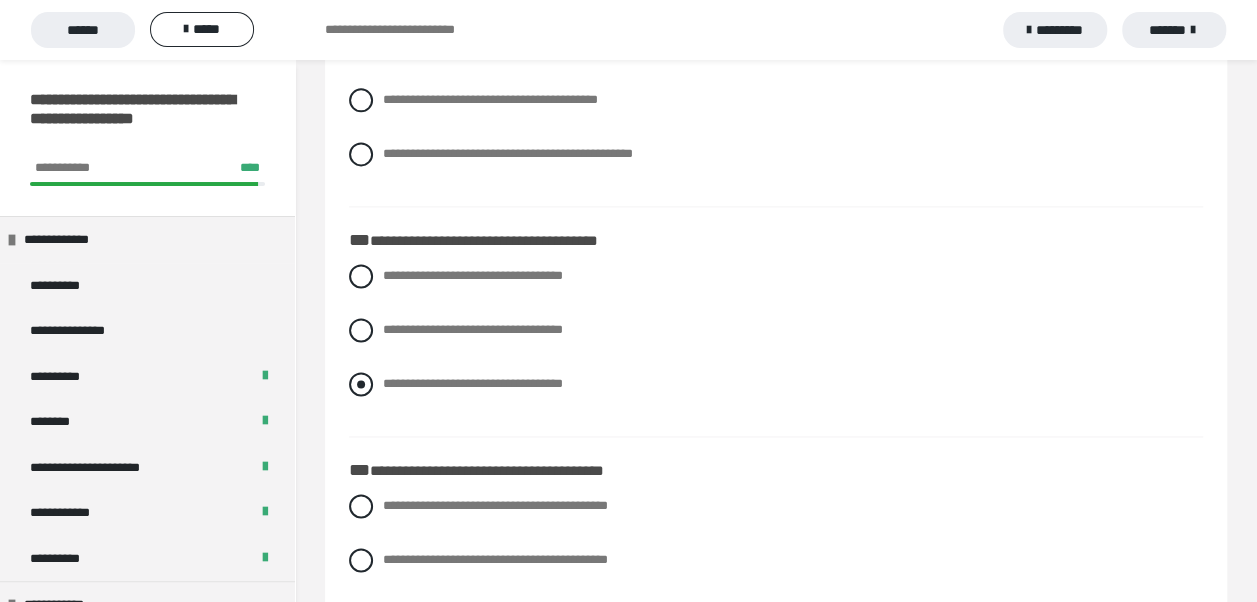 click at bounding box center (361, 384) 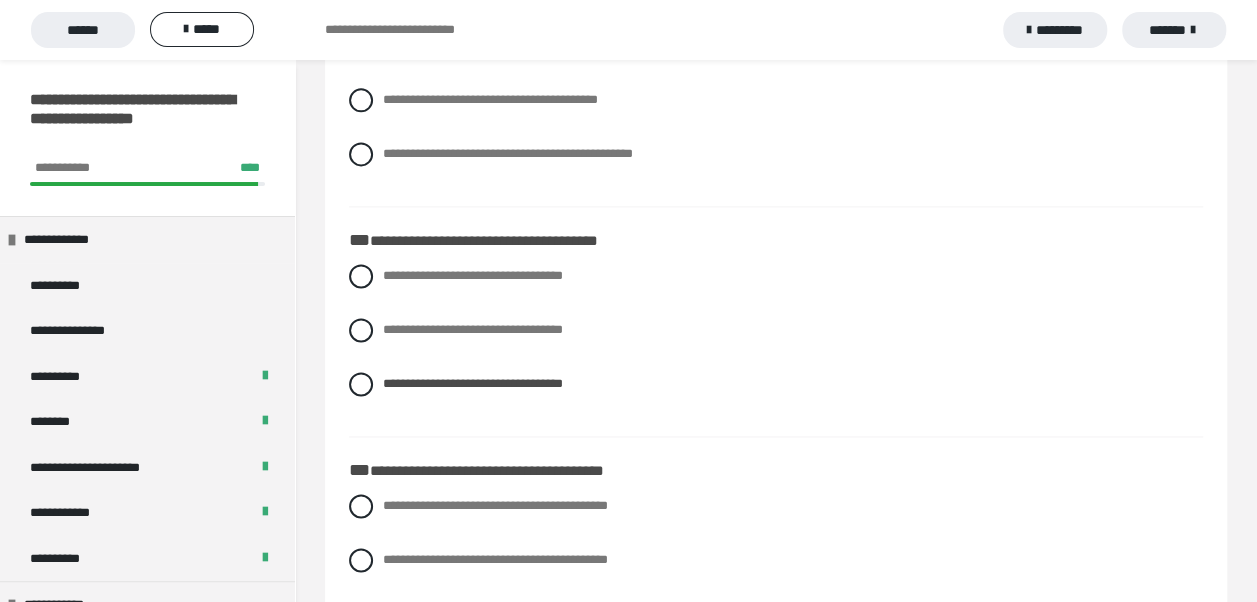 scroll, scrollTop: 1500, scrollLeft: 0, axis: vertical 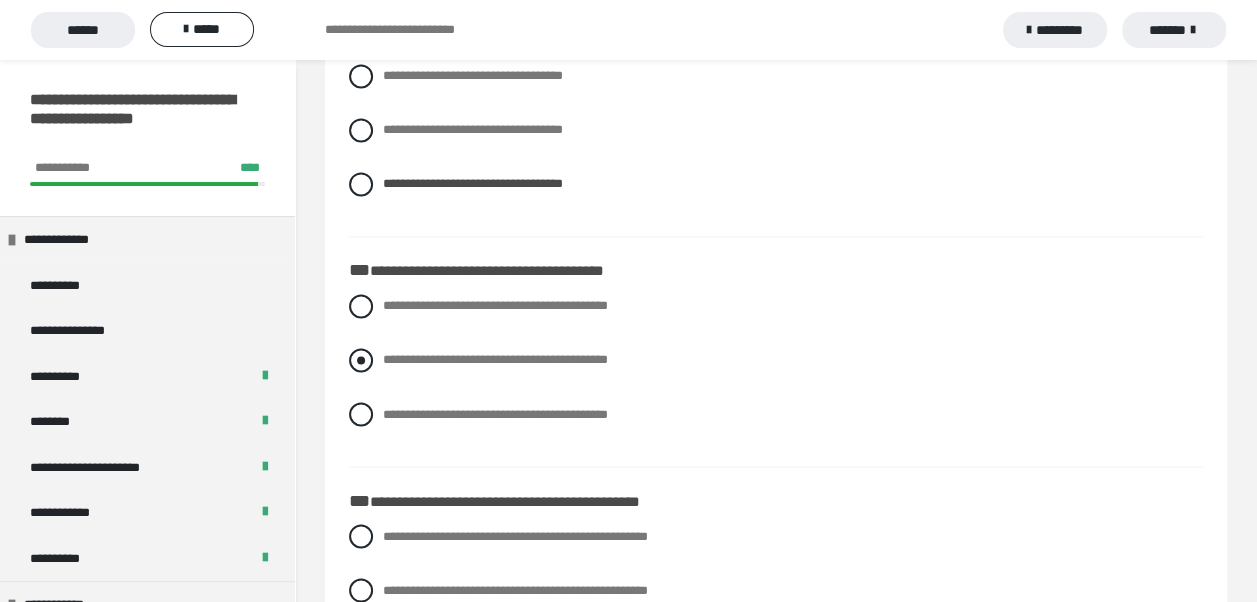 click at bounding box center [361, 360] 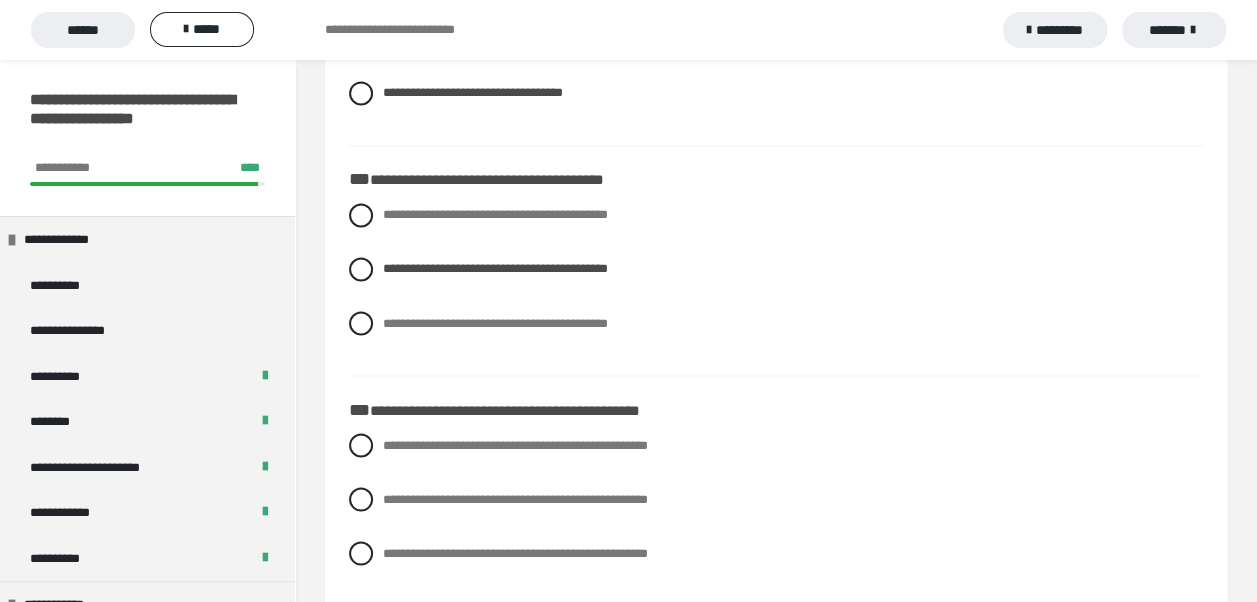 scroll, scrollTop: 1700, scrollLeft: 0, axis: vertical 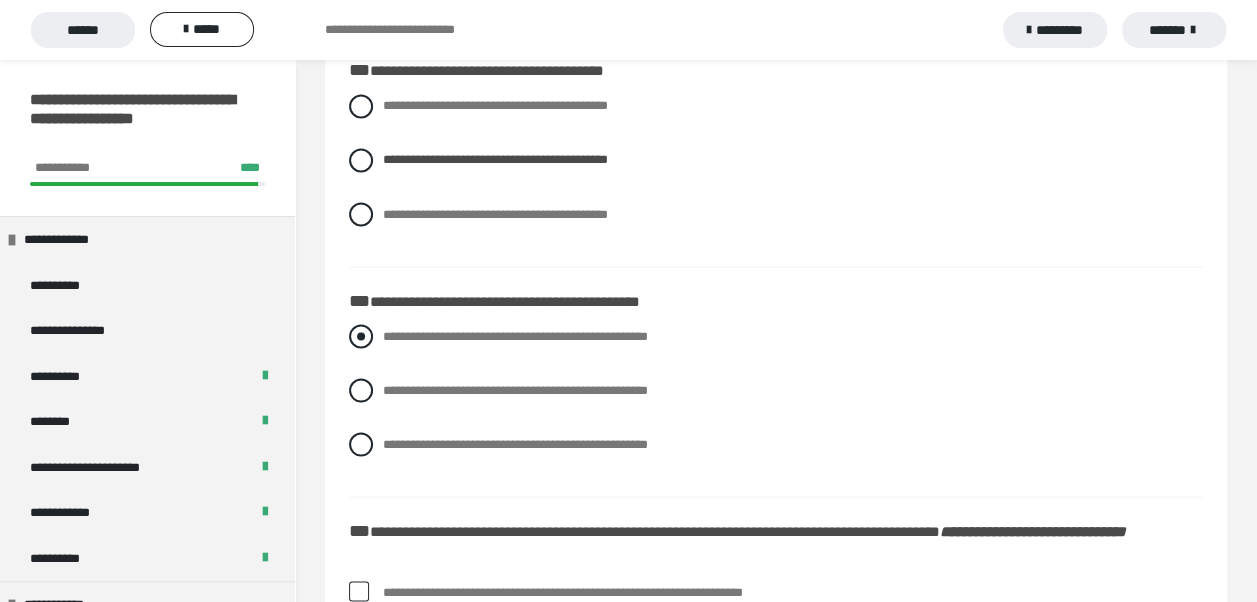 click at bounding box center [361, 336] 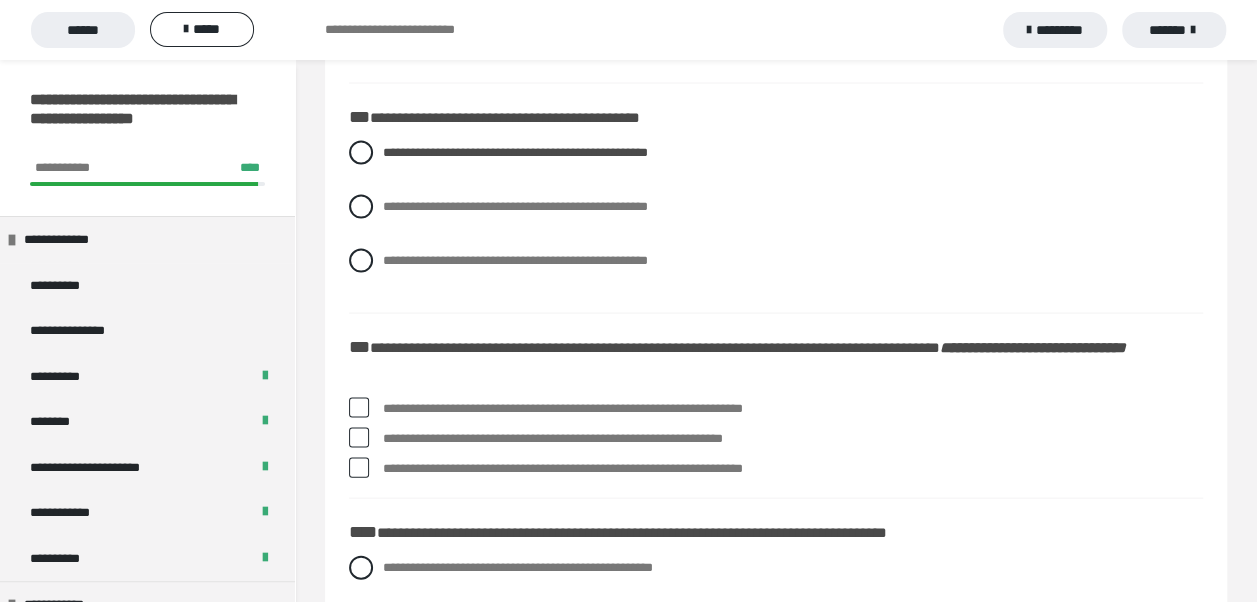 scroll, scrollTop: 1853, scrollLeft: 0, axis: vertical 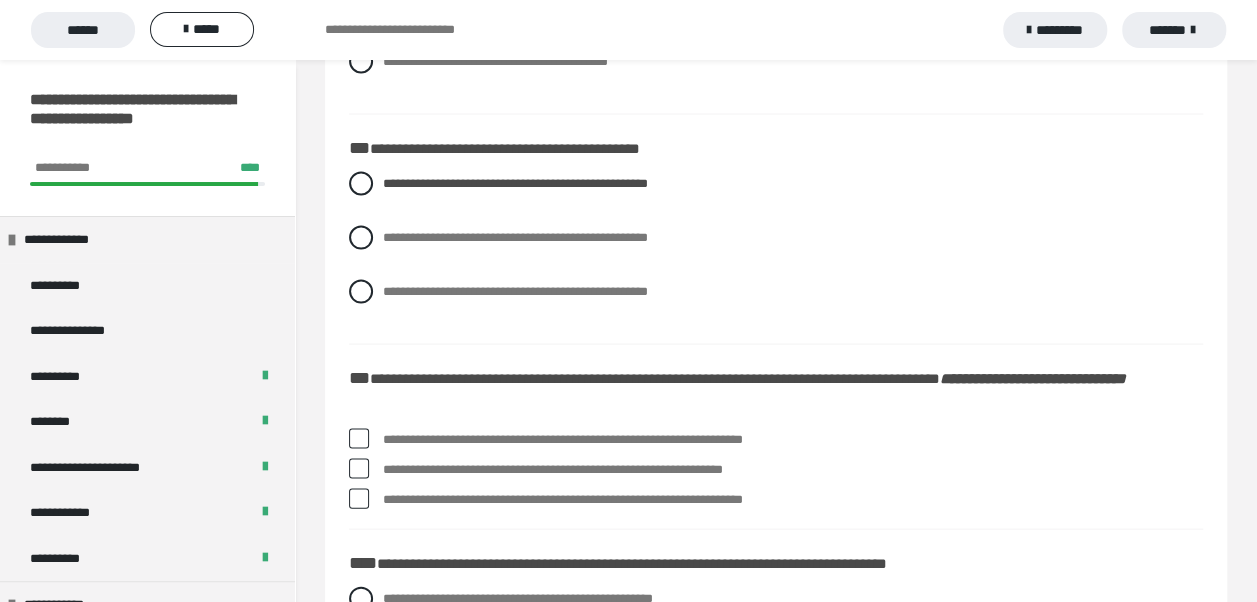 click at bounding box center (359, 468) 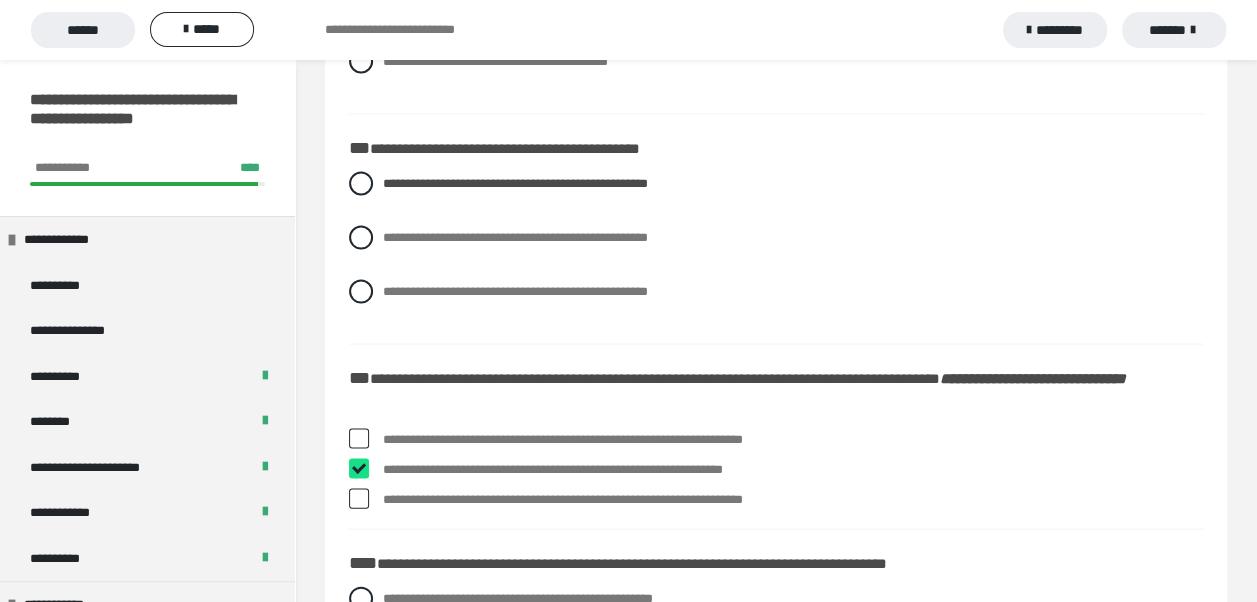 checkbox on "****" 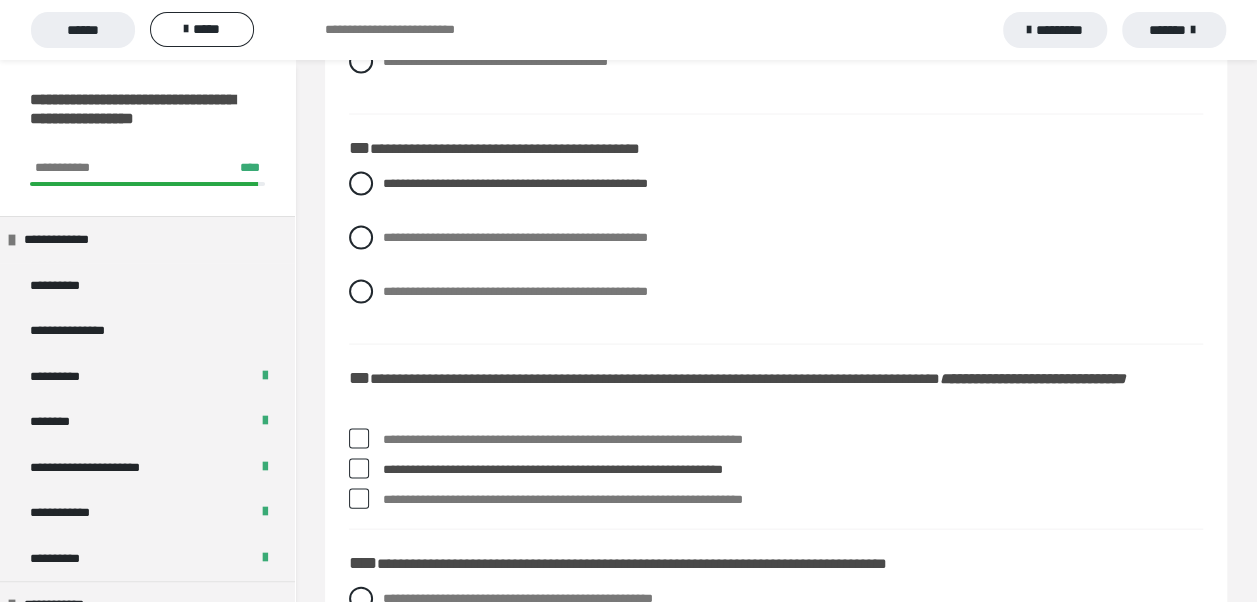 click at bounding box center (359, 498) 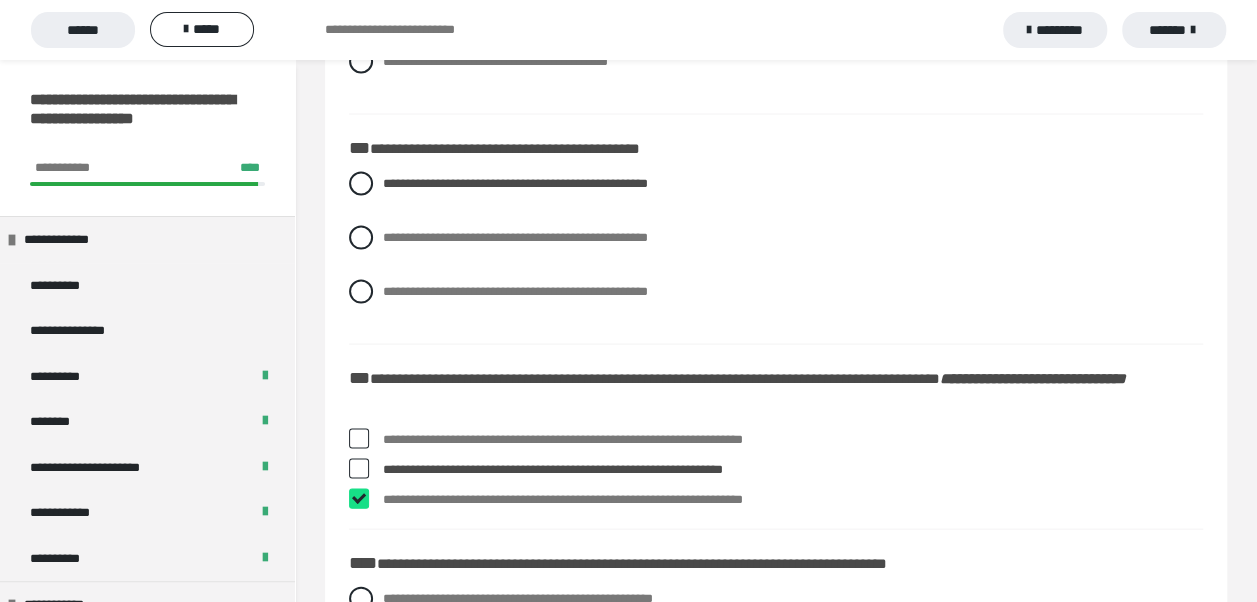 checkbox on "****" 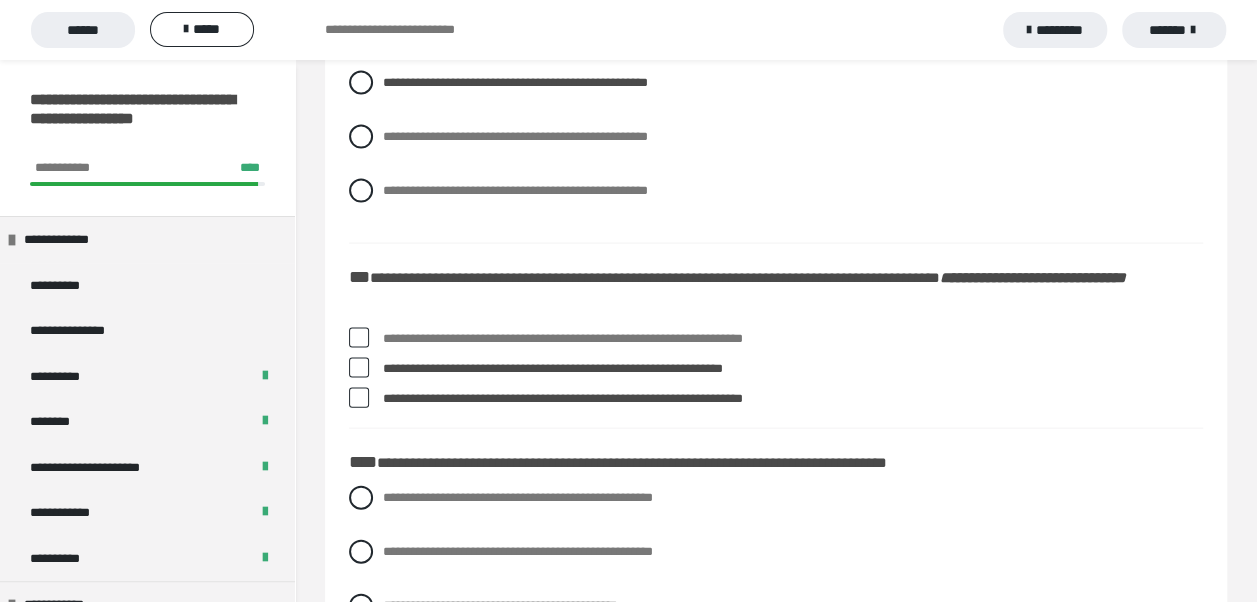 scroll, scrollTop: 2053, scrollLeft: 0, axis: vertical 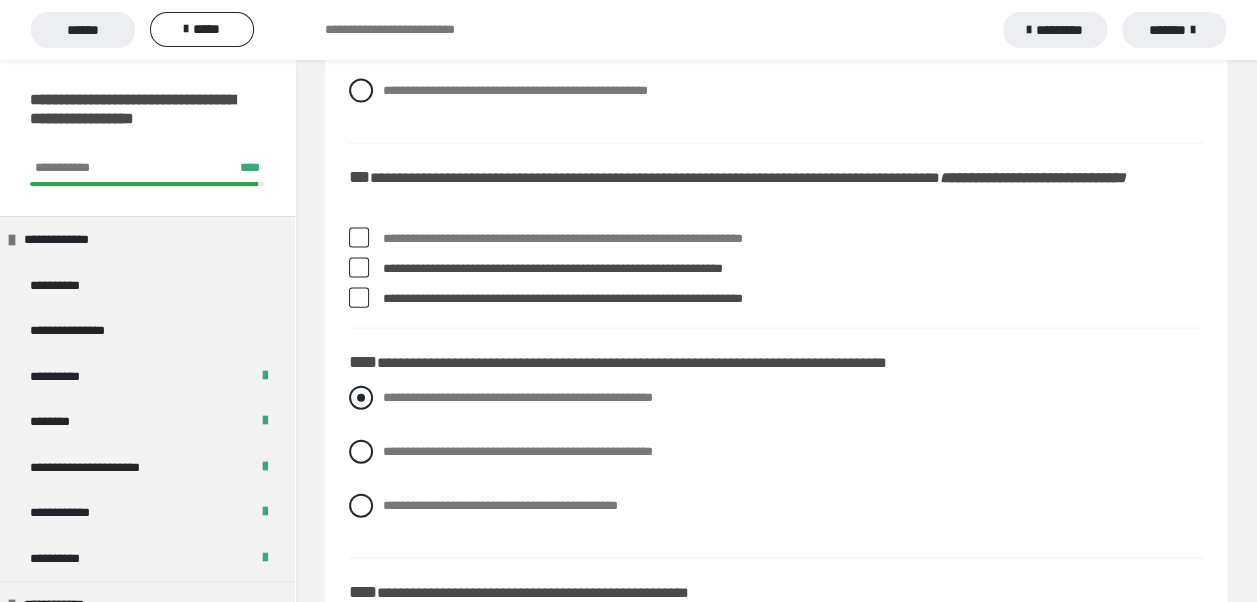 click at bounding box center (361, 398) 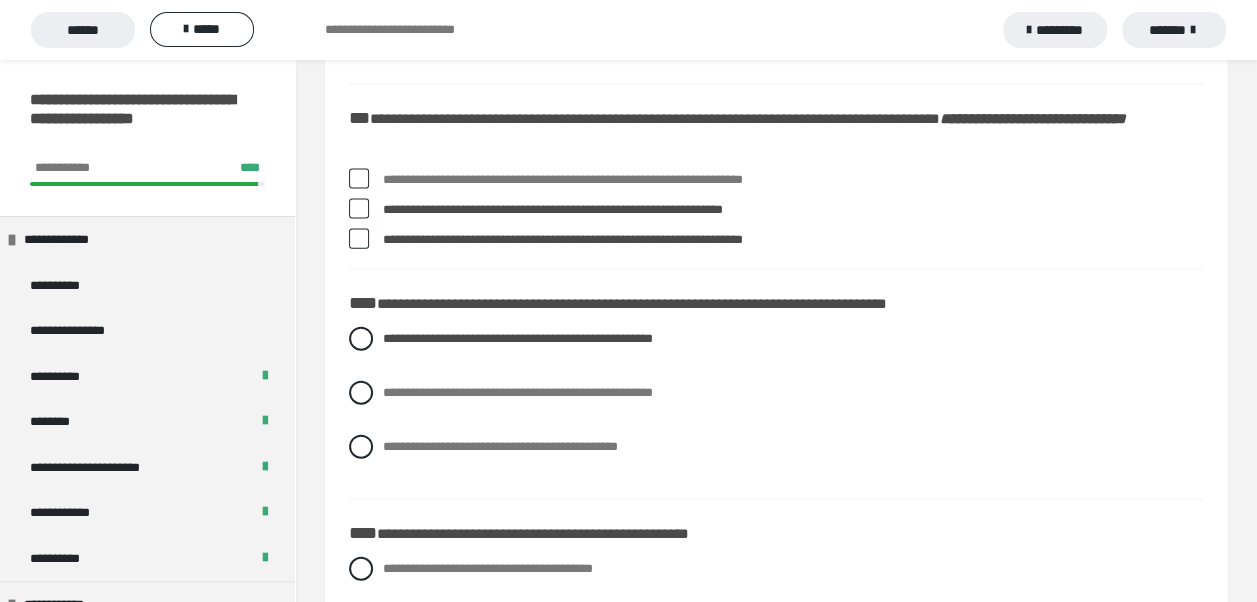 scroll, scrollTop: 2253, scrollLeft: 0, axis: vertical 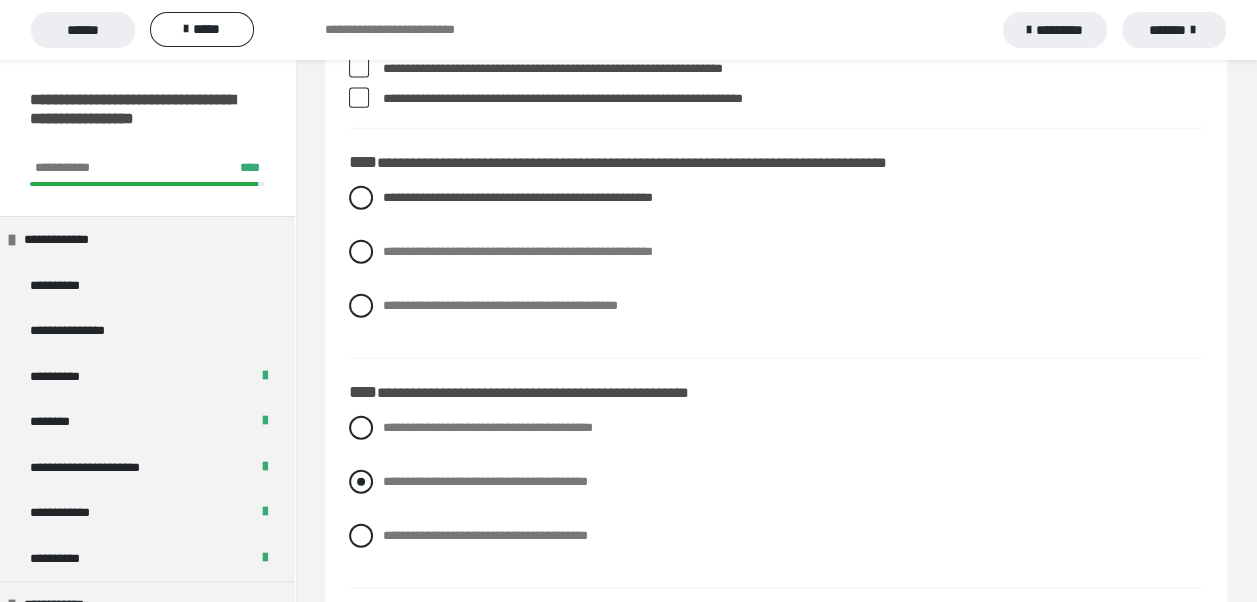 click at bounding box center (361, 482) 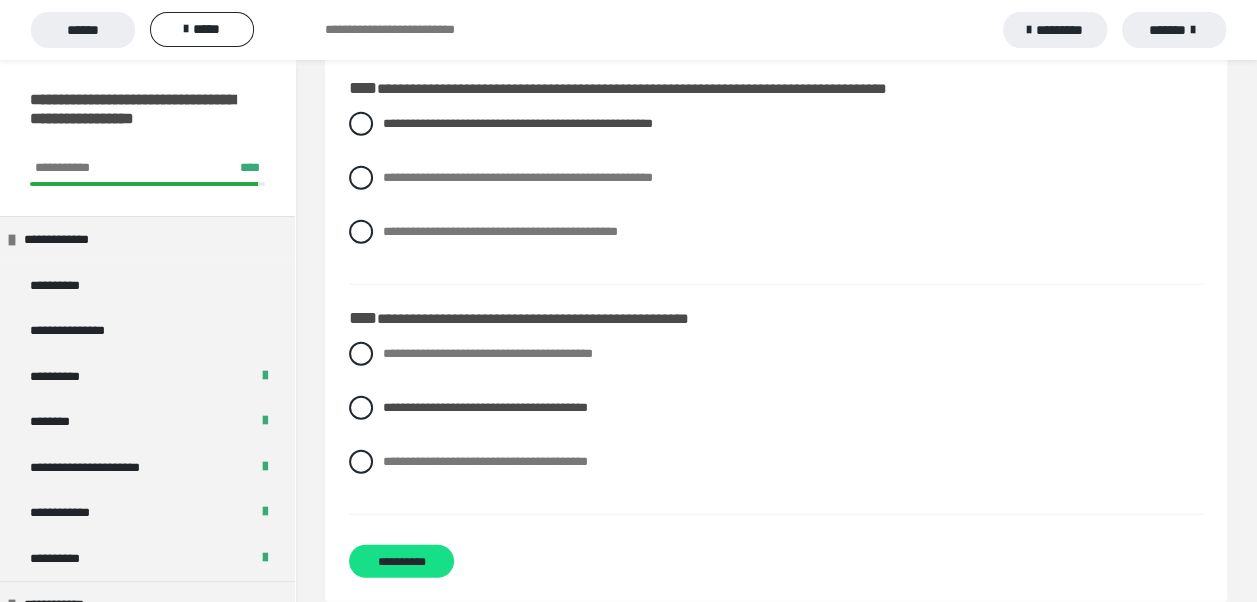 scroll, scrollTop: 2353, scrollLeft: 0, axis: vertical 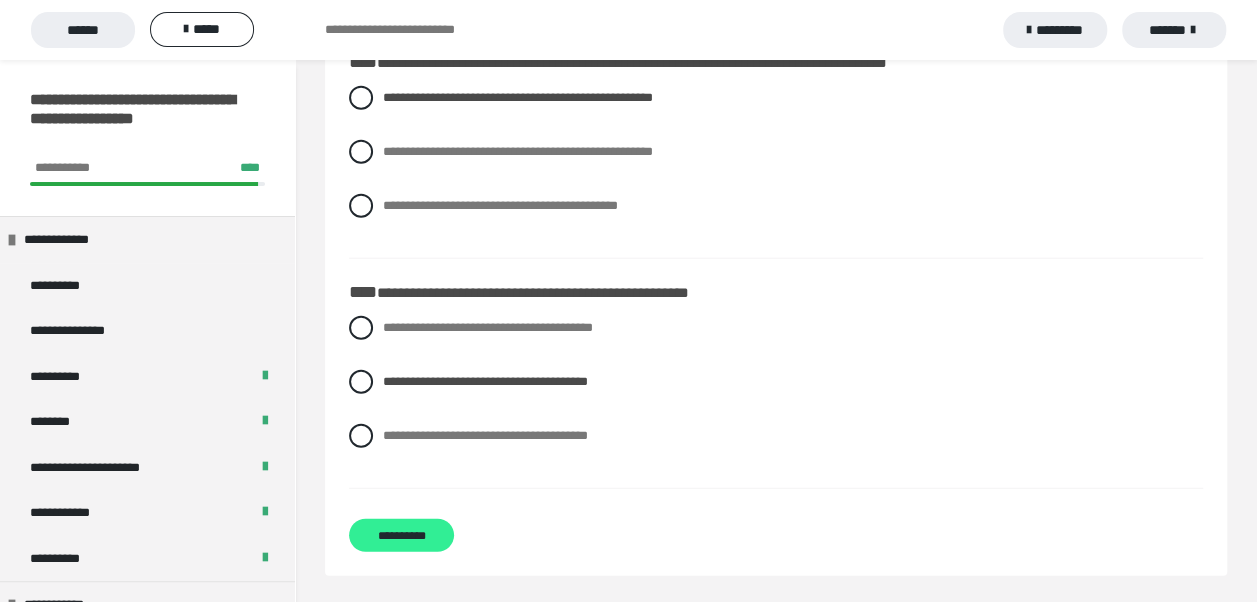click on "**********" at bounding box center [401, 535] 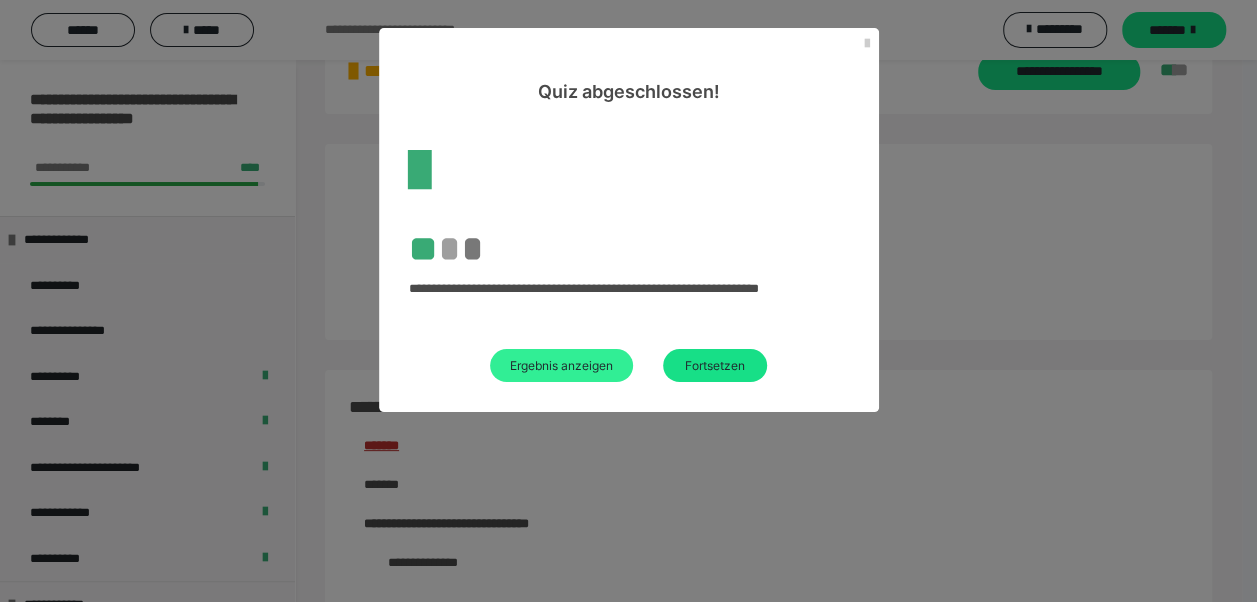 scroll, scrollTop: 2353, scrollLeft: 0, axis: vertical 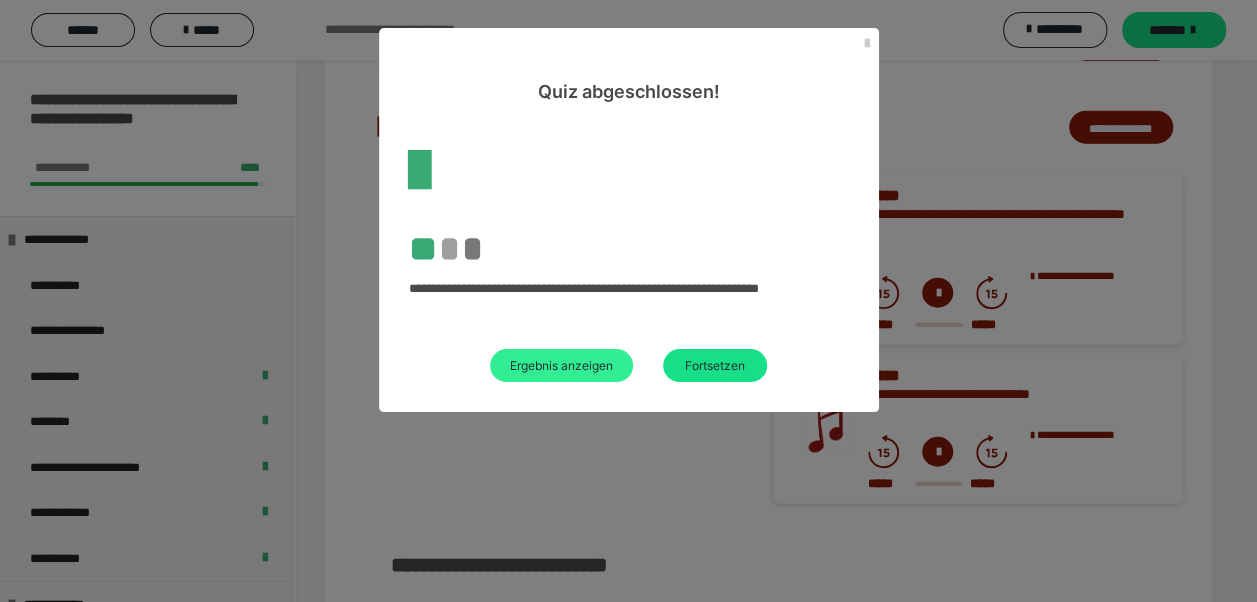 click on "Ergebnis anzeigen" at bounding box center (561, 365) 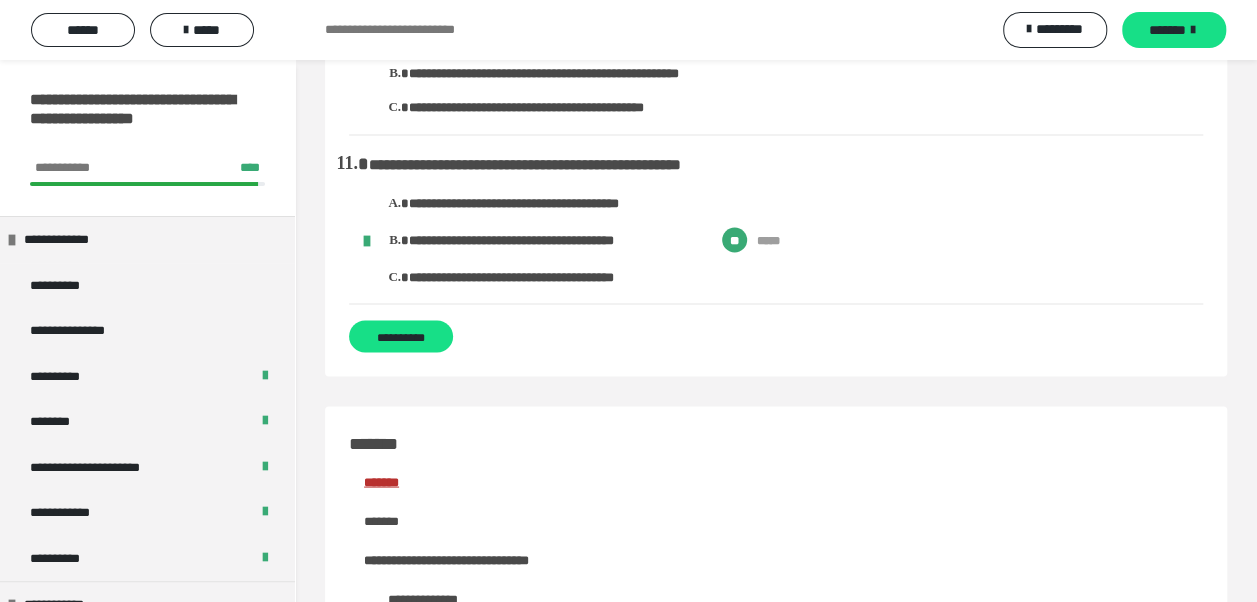 scroll, scrollTop: 1800, scrollLeft: 0, axis: vertical 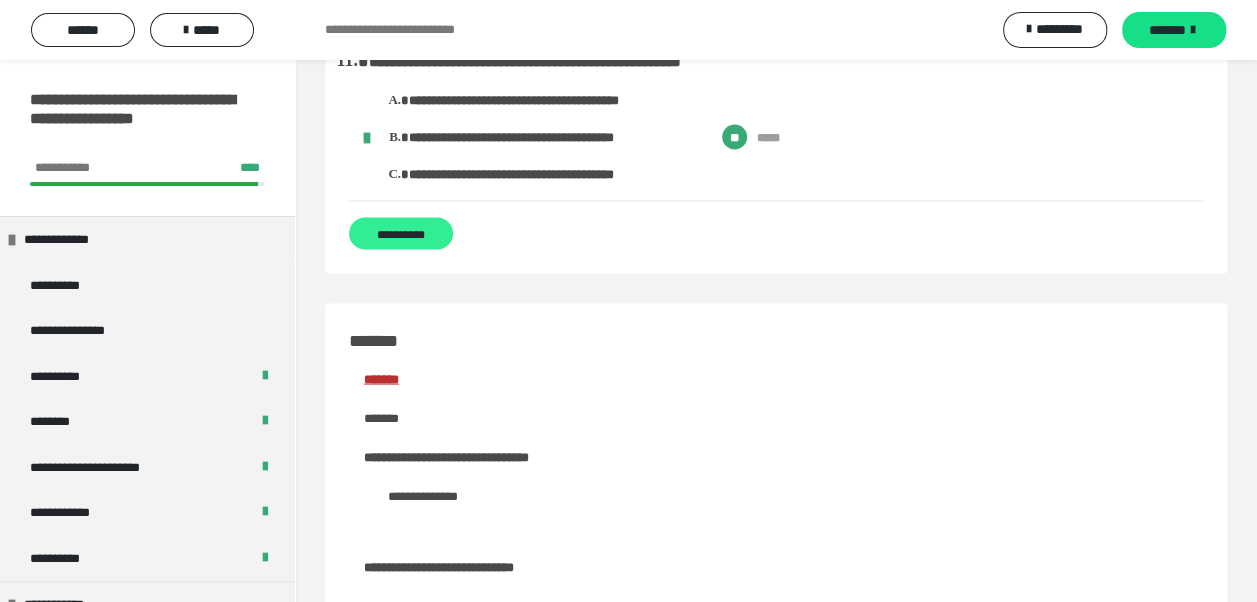 click on "**********" at bounding box center [401, 233] 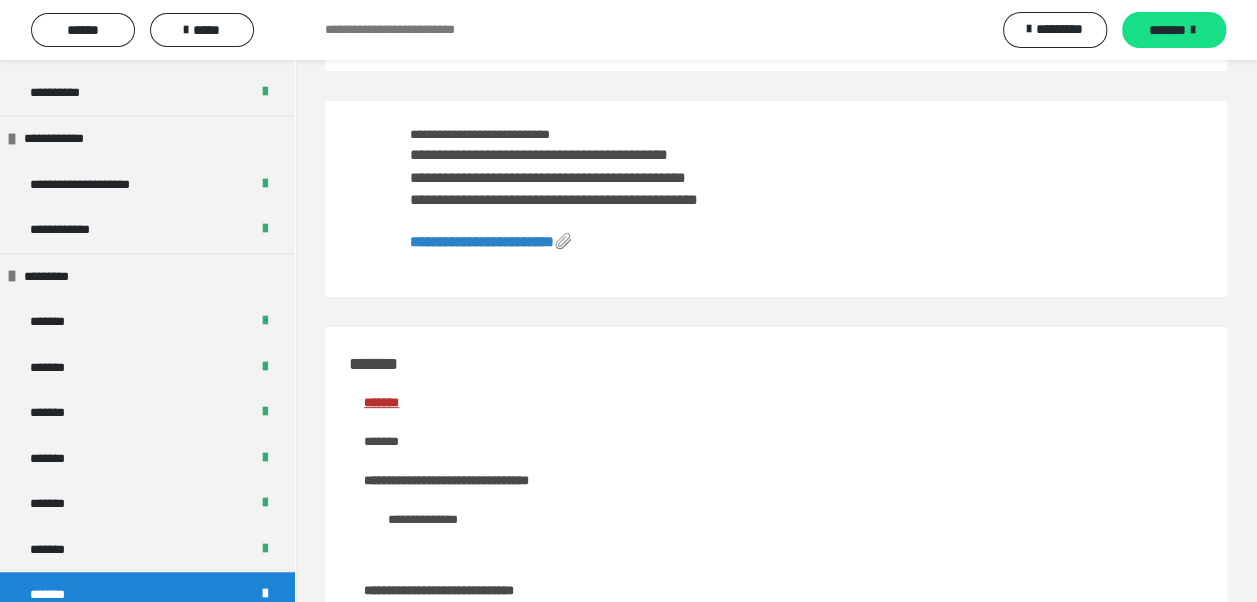 scroll, scrollTop: 700, scrollLeft: 0, axis: vertical 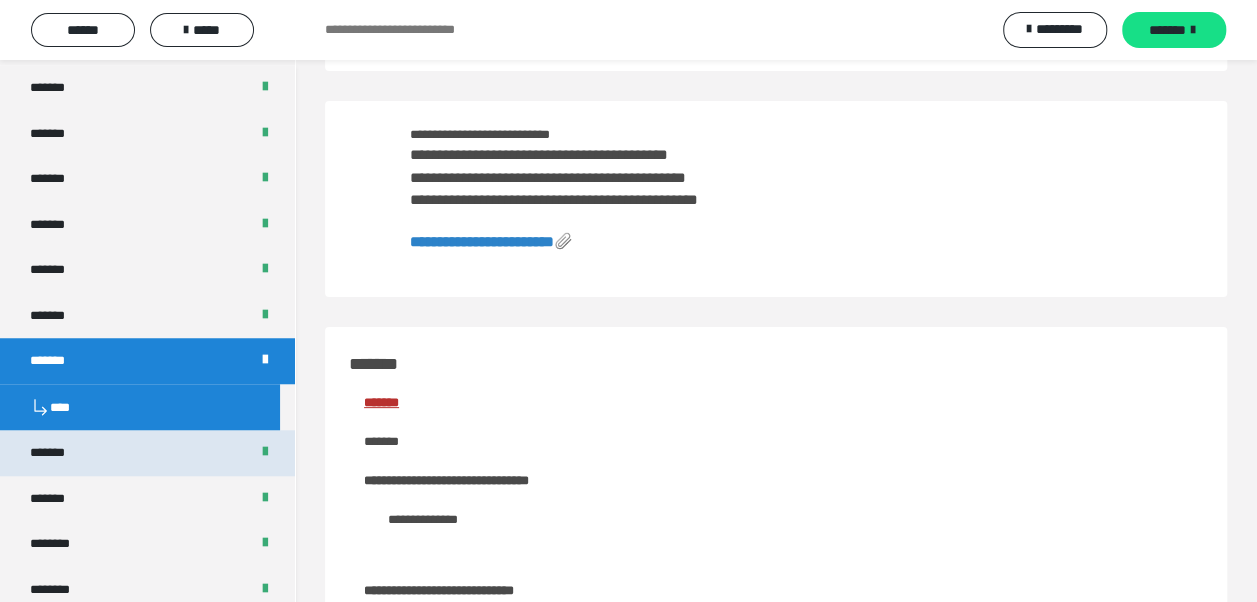 click on "*******" at bounding box center [147, 453] 